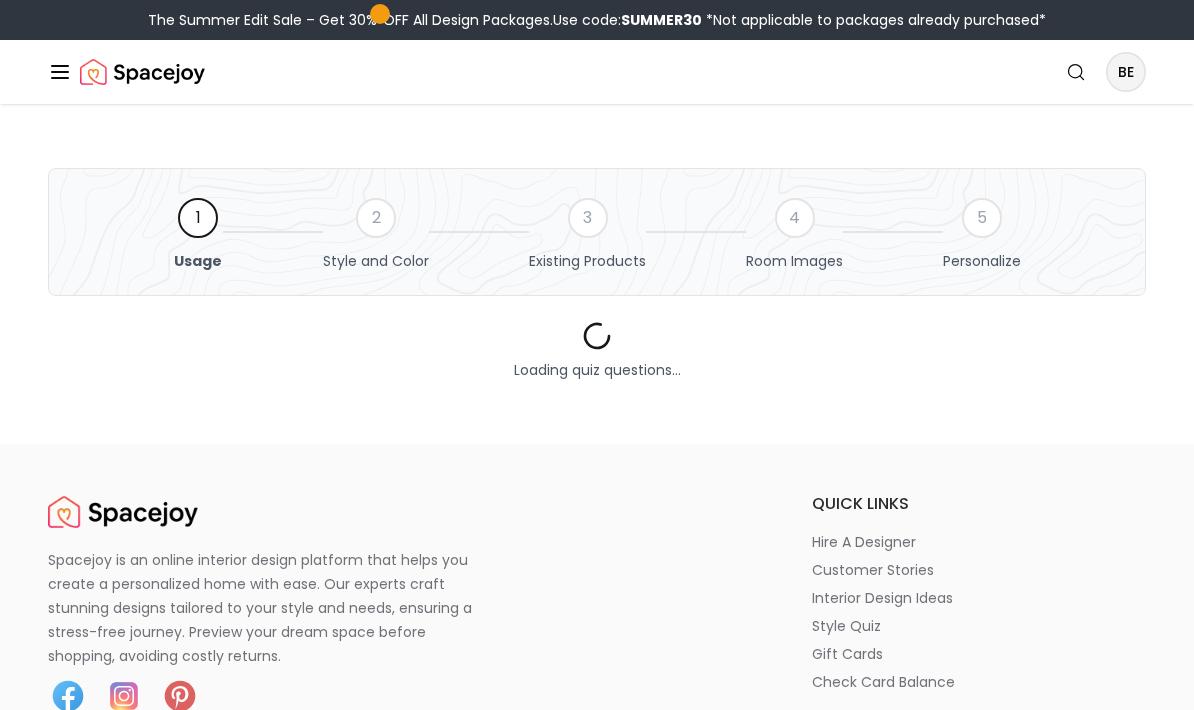 scroll, scrollTop: 759, scrollLeft: 0, axis: vertical 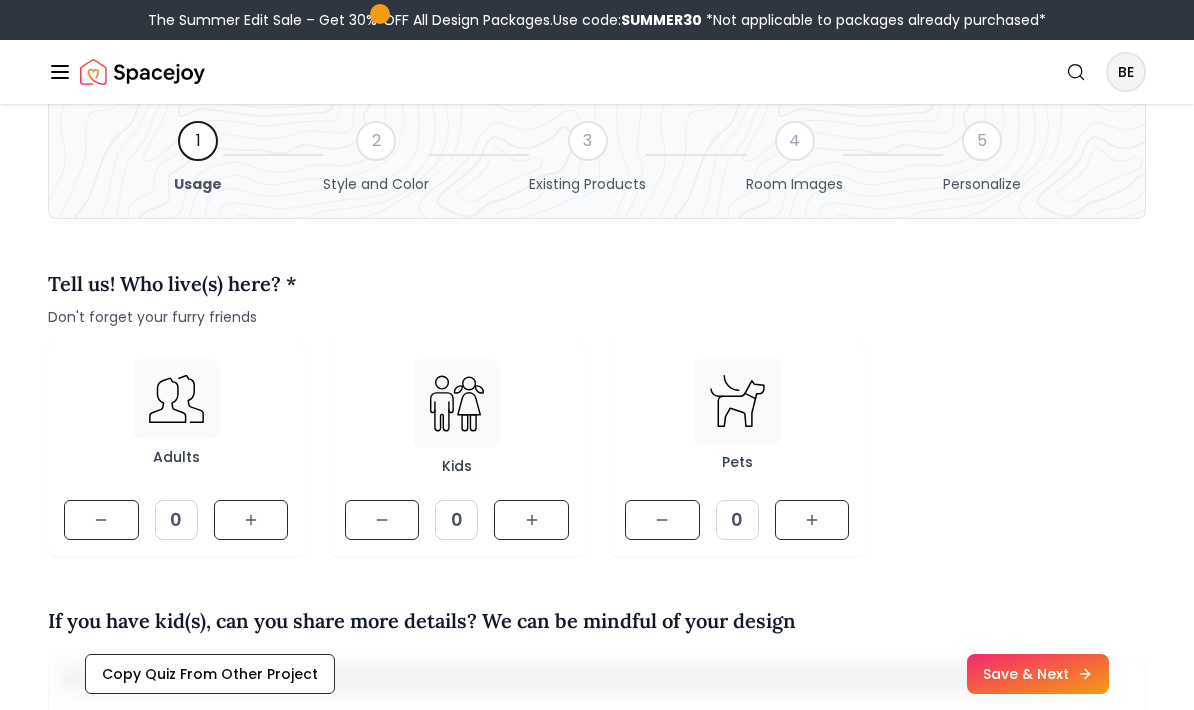 click at bounding box center [251, 521] 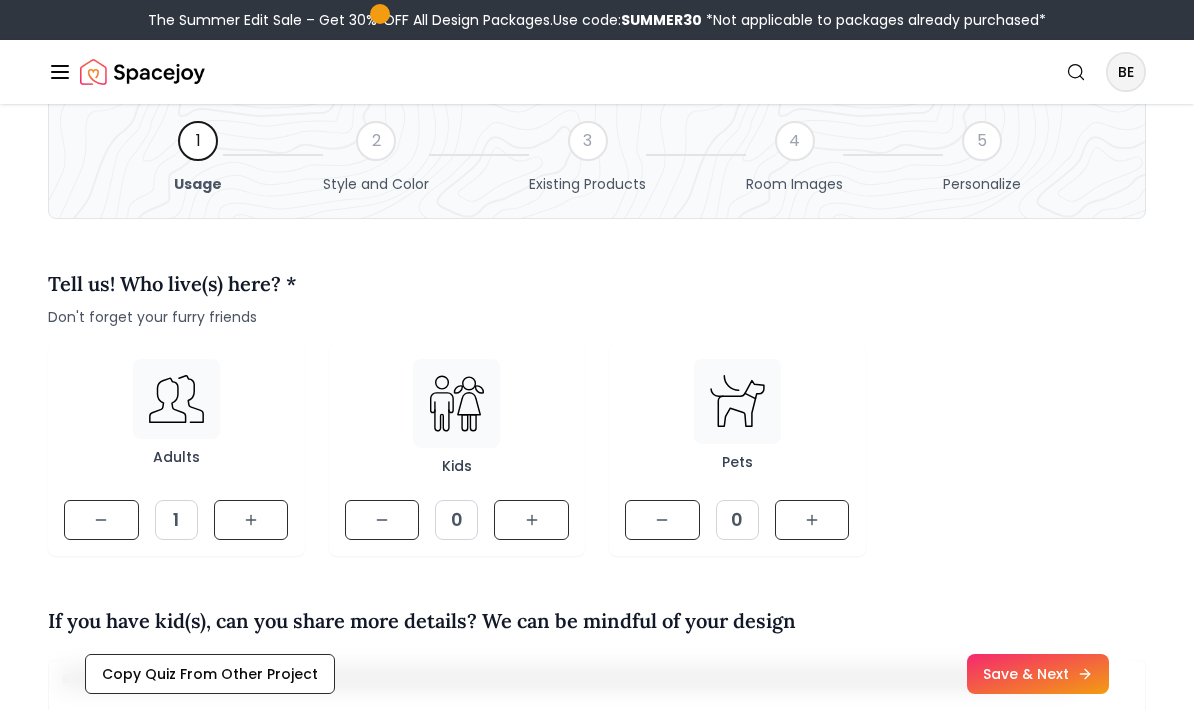 click 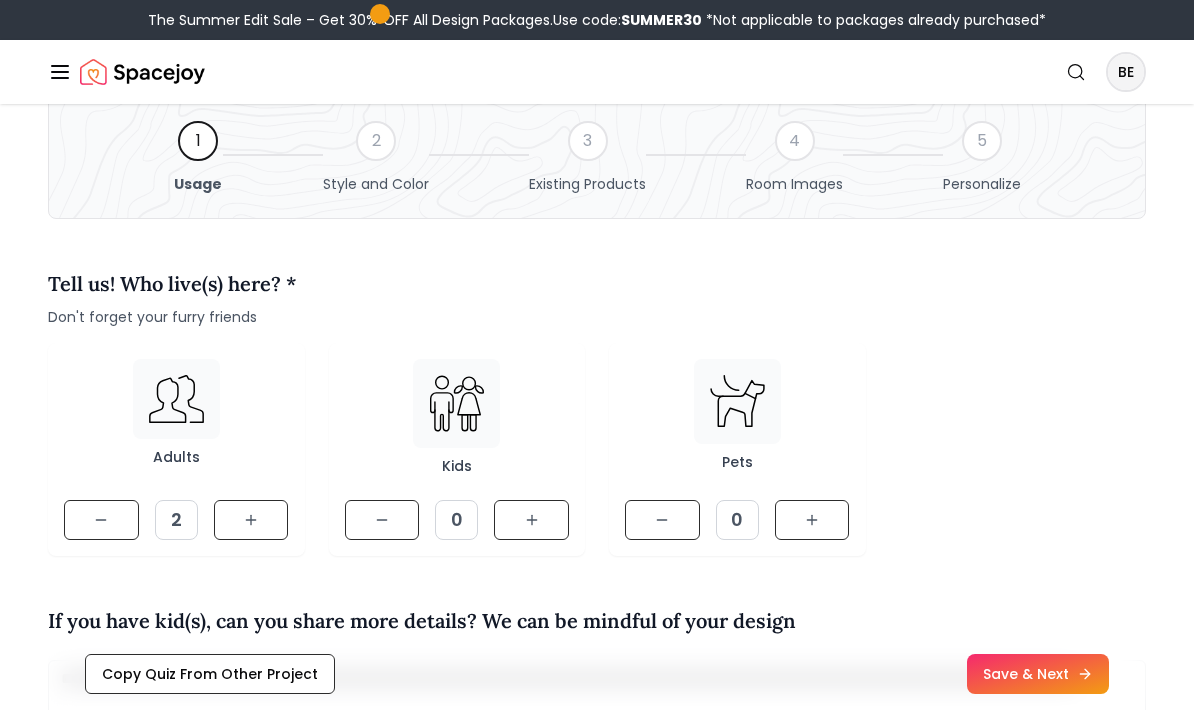 click at bounding box center (531, 520) 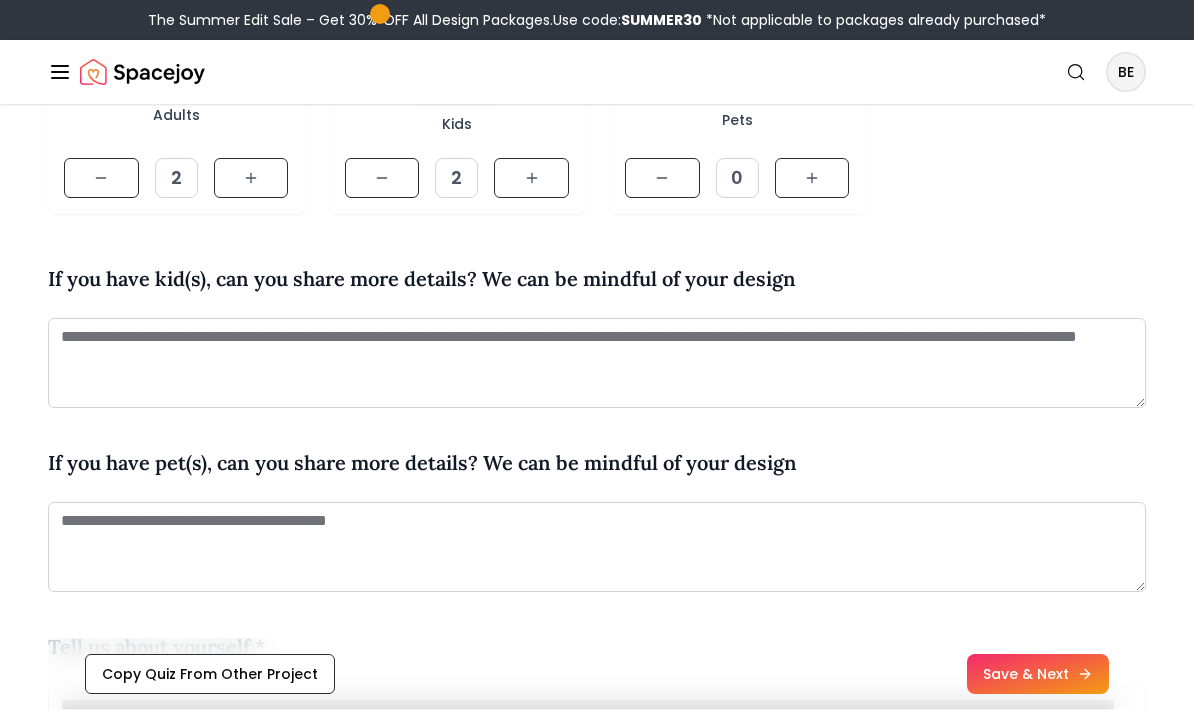 scroll, scrollTop: 420, scrollLeft: 0, axis: vertical 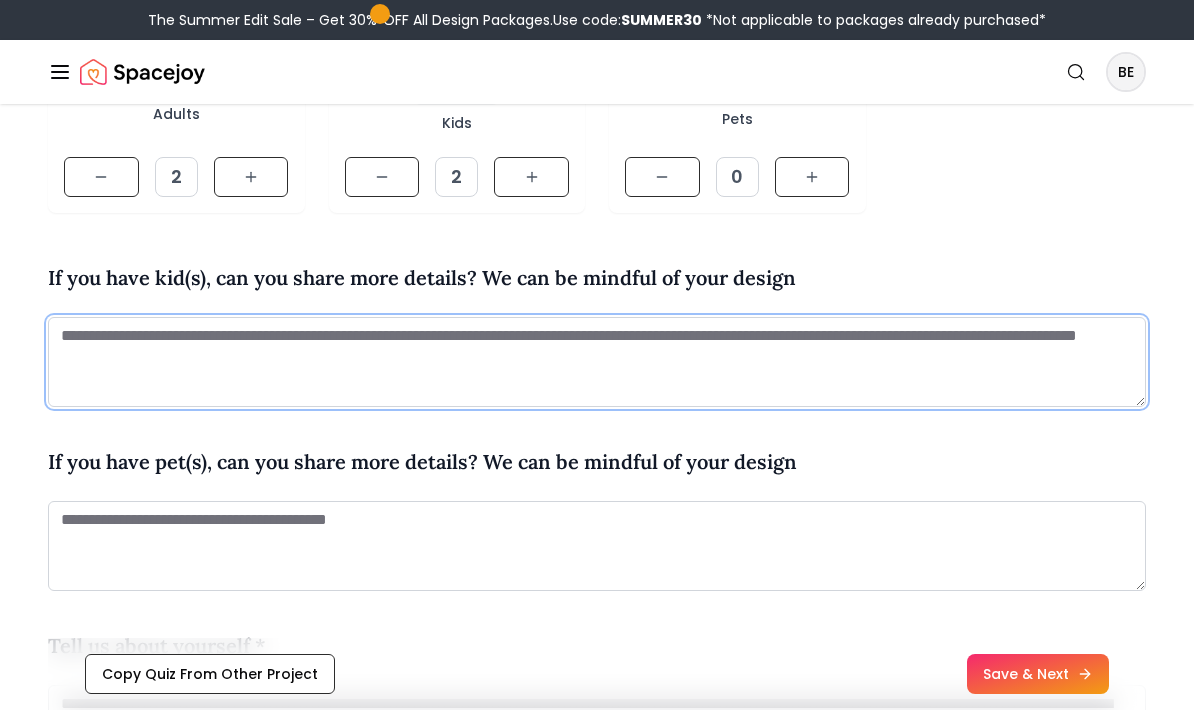 click at bounding box center [597, 362] 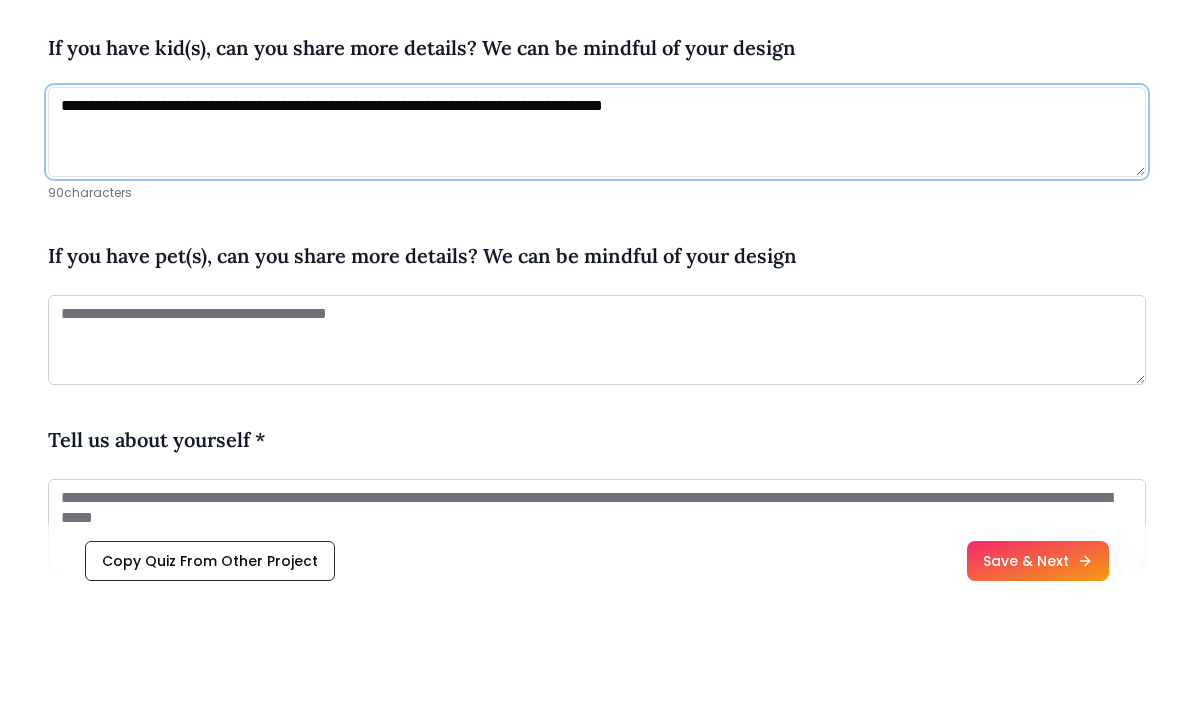 scroll, scrollTop: 581, scrollLeft: 0, axis: vertical 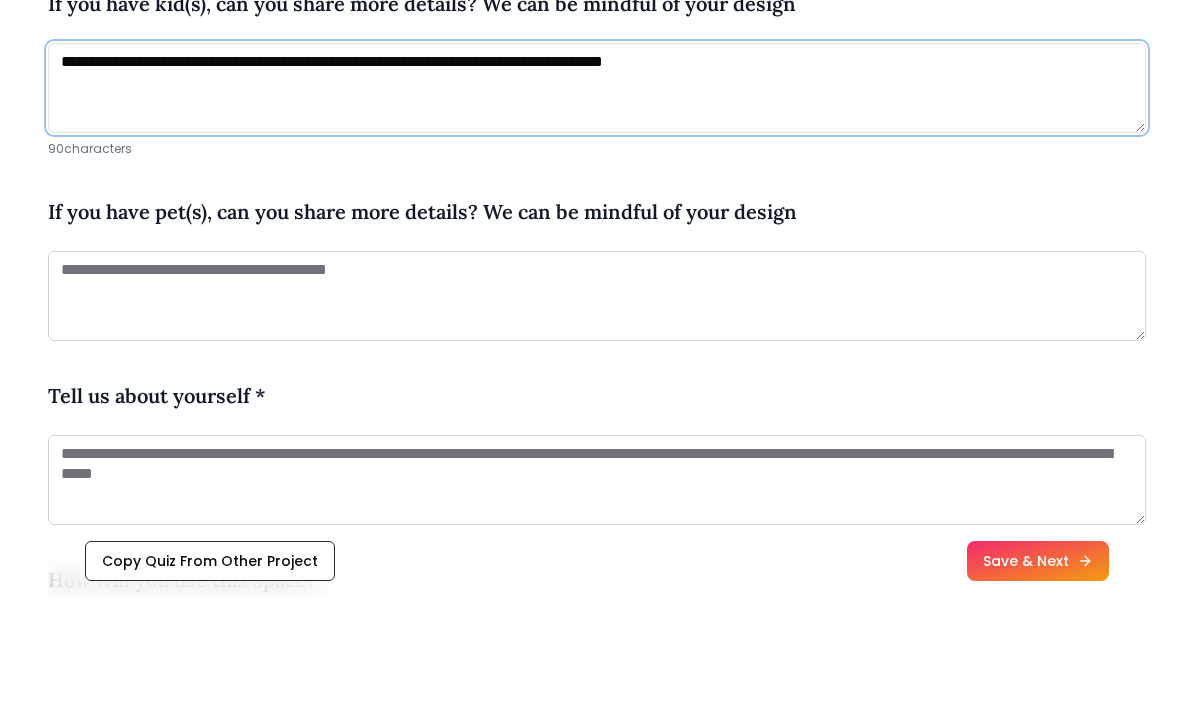 type on "**********" 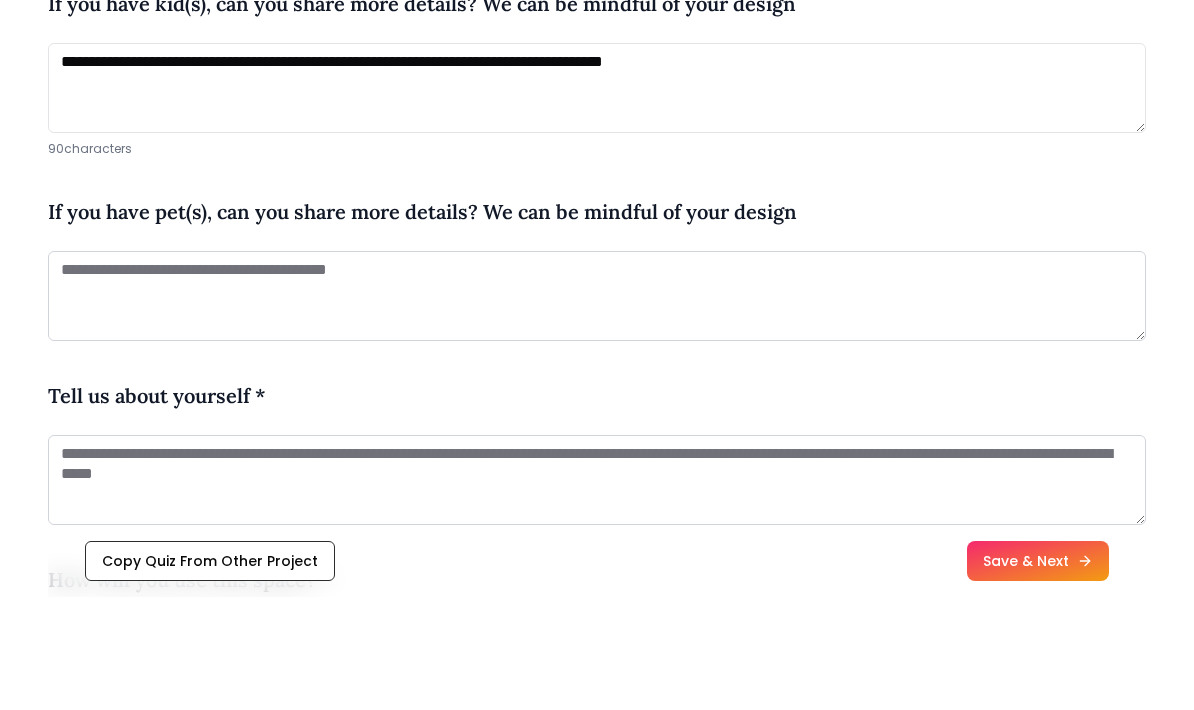 click at bounding box center [597, 593] 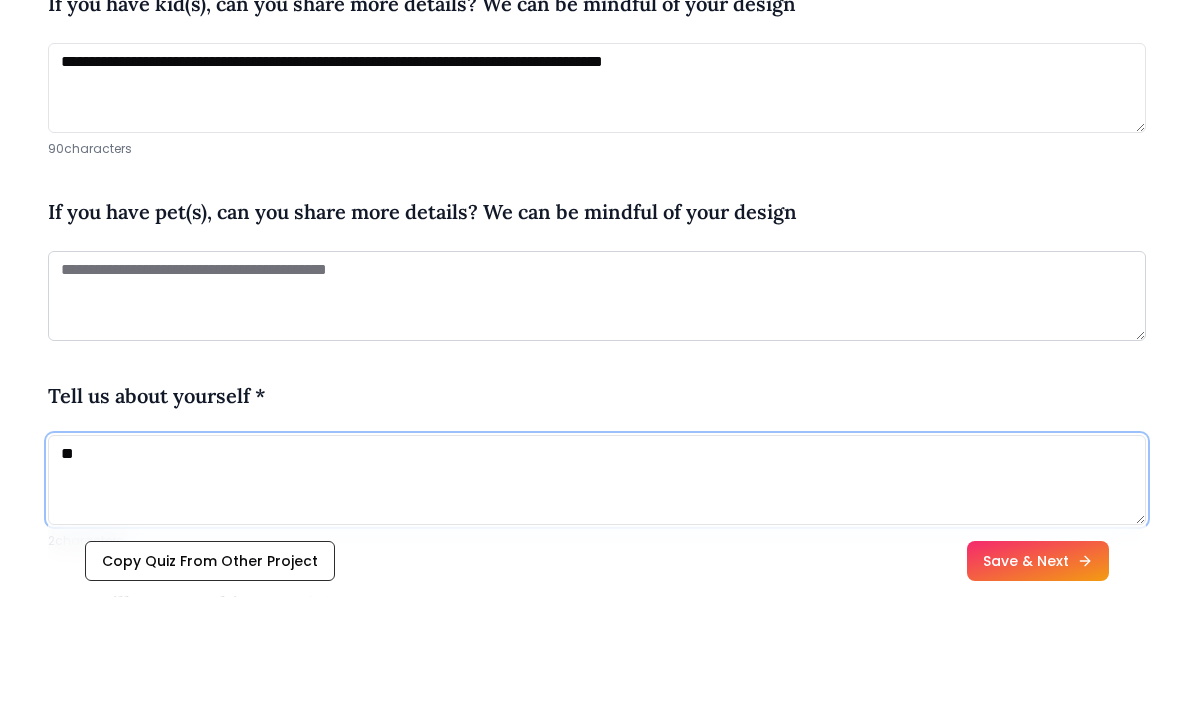 type on "*" 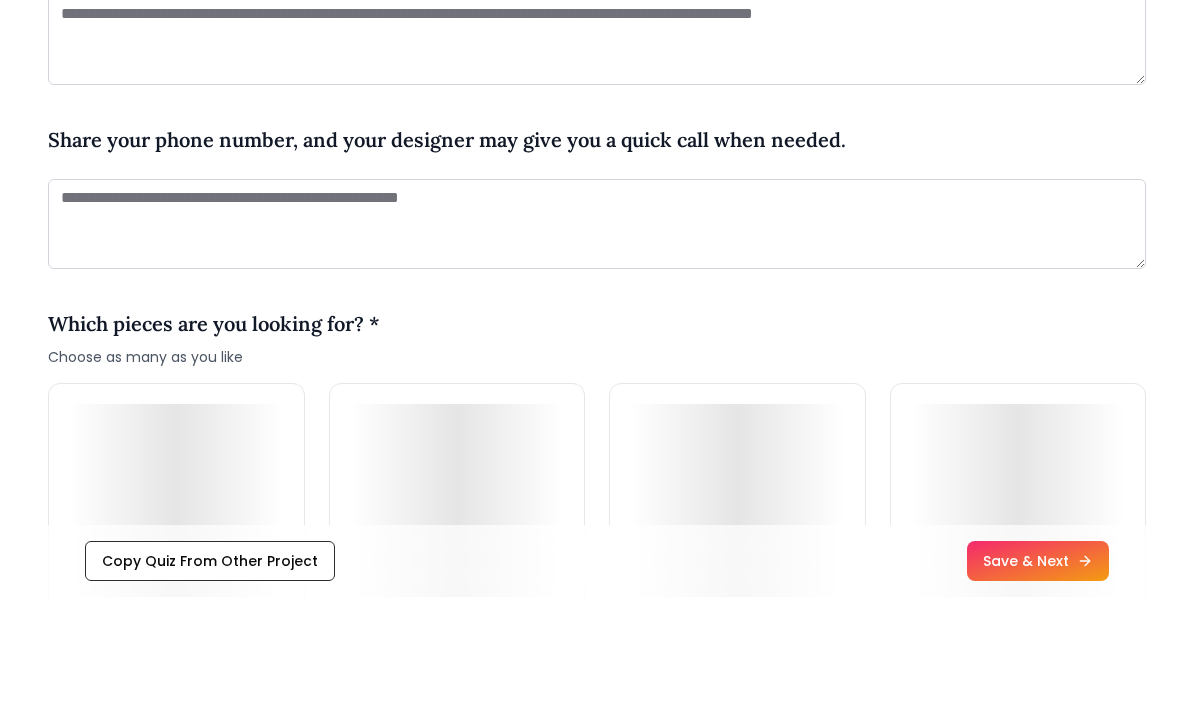 scroll, scrollTop: 1206, scrollLeft: 0, axis: vertical 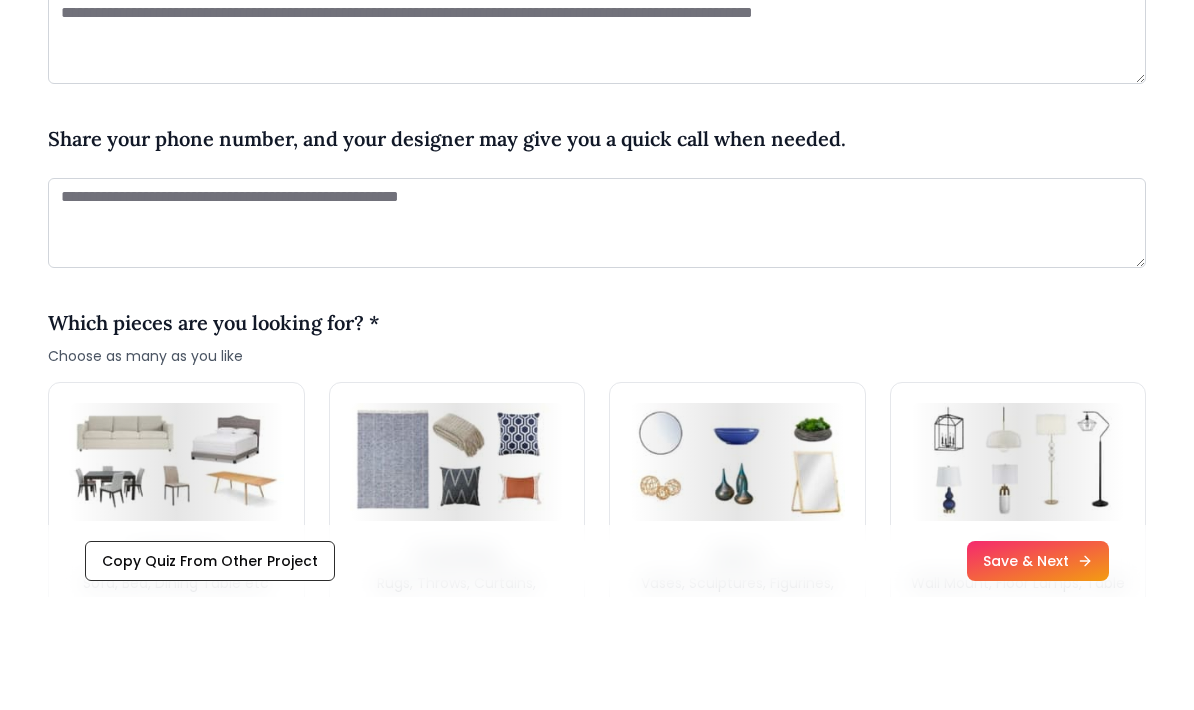 type on "*" 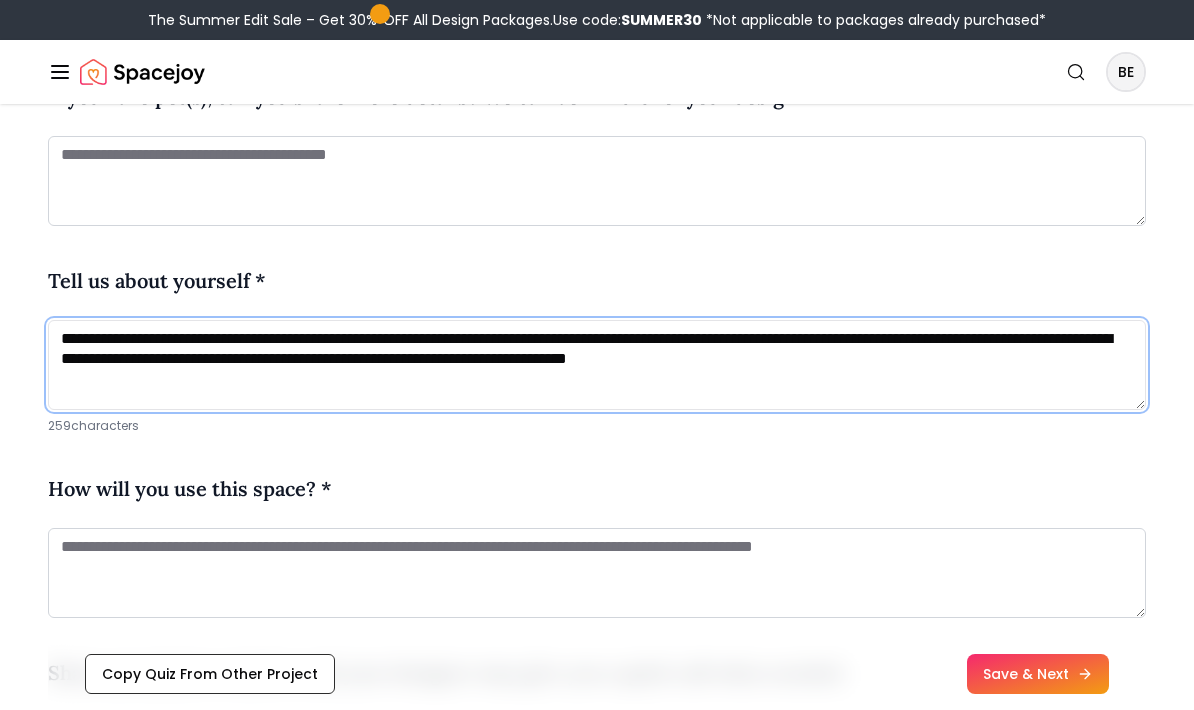 type on "**********" 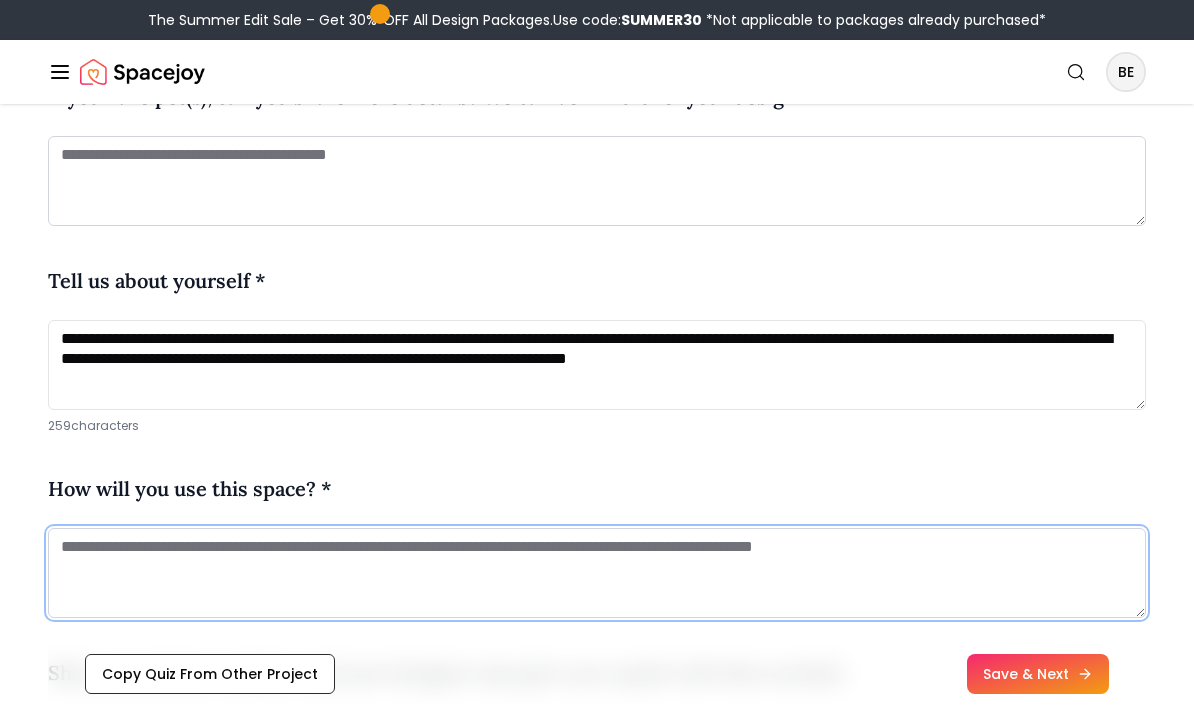 click at bounding box center [597, 573] 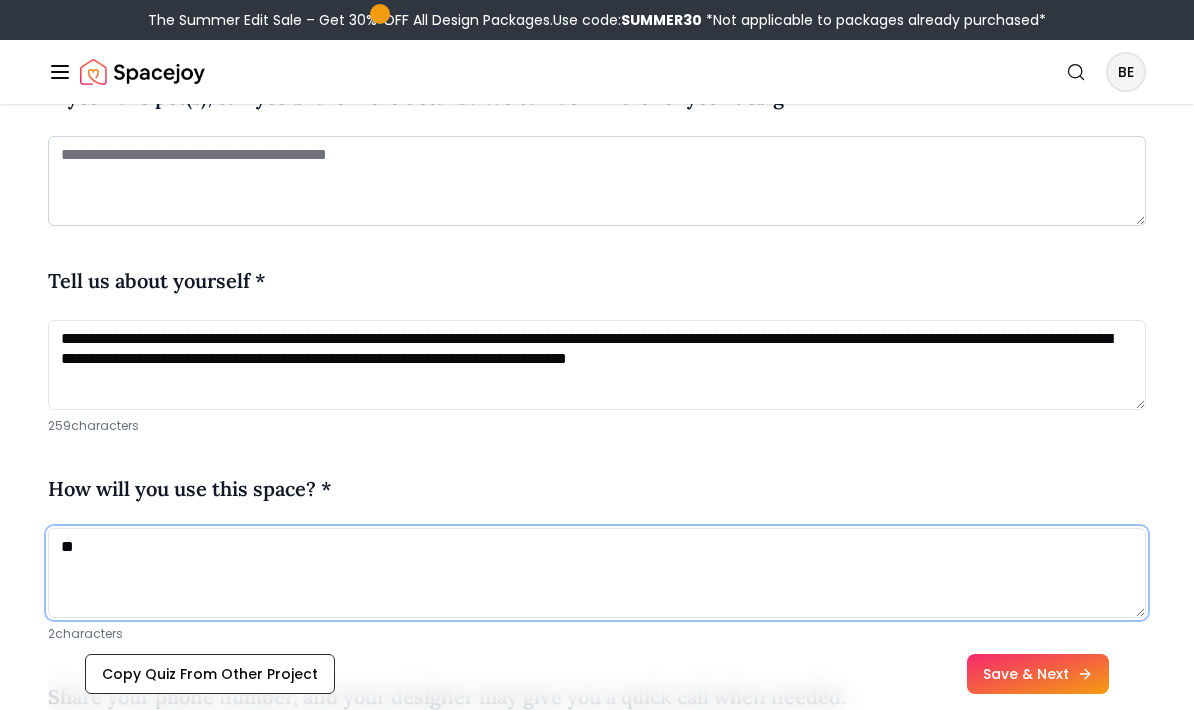 type on "*" 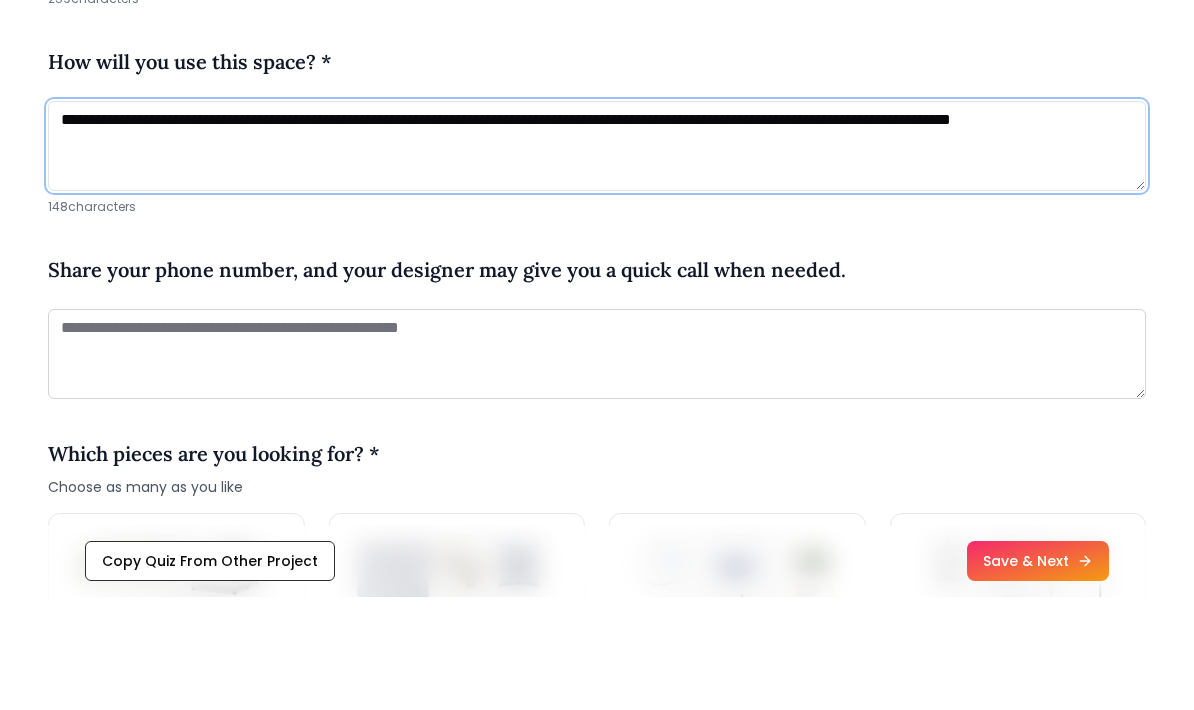 scroll, scrollTop: 1123, scrollLeft: 0, axis: vertical 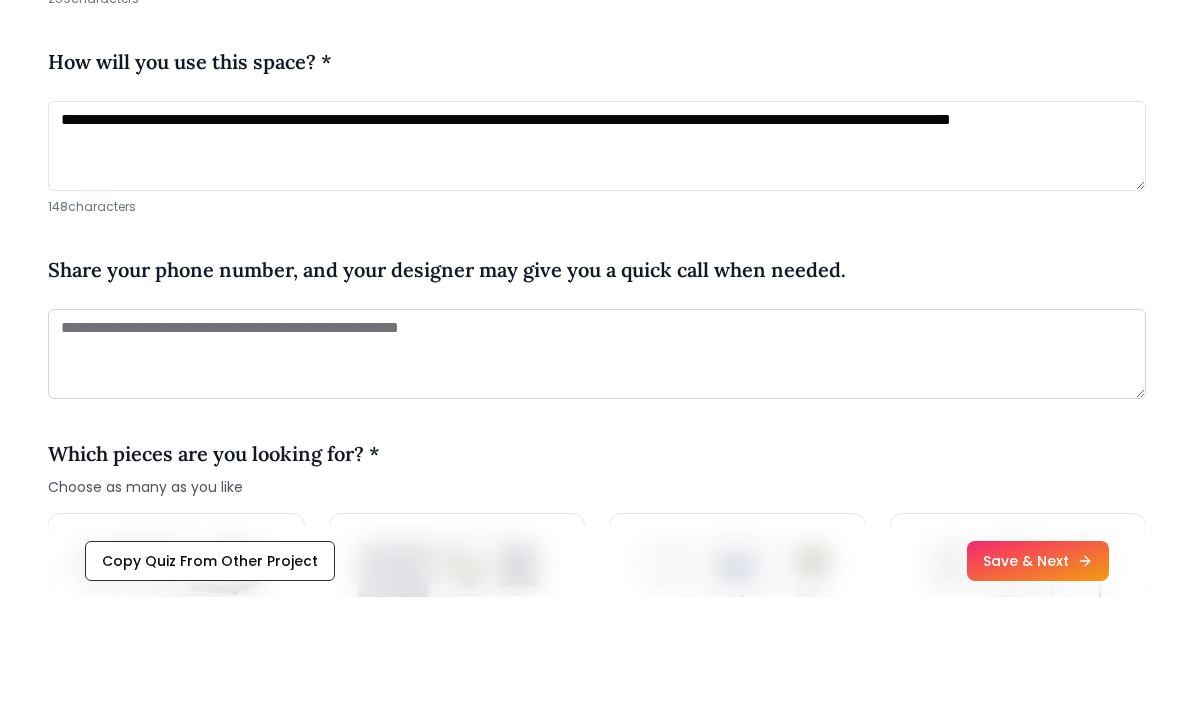 click at bounding box center (597, 467) 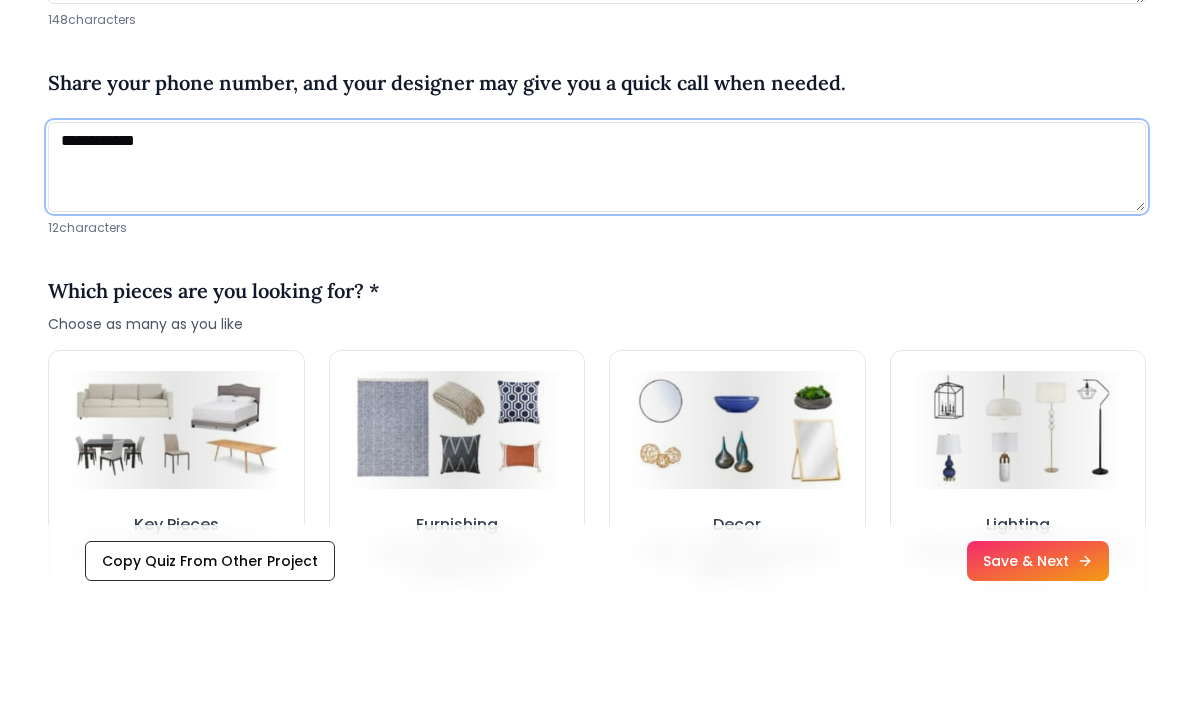 scroll, scrollTop: 1314, scrollLeft: 0, axis: vertical 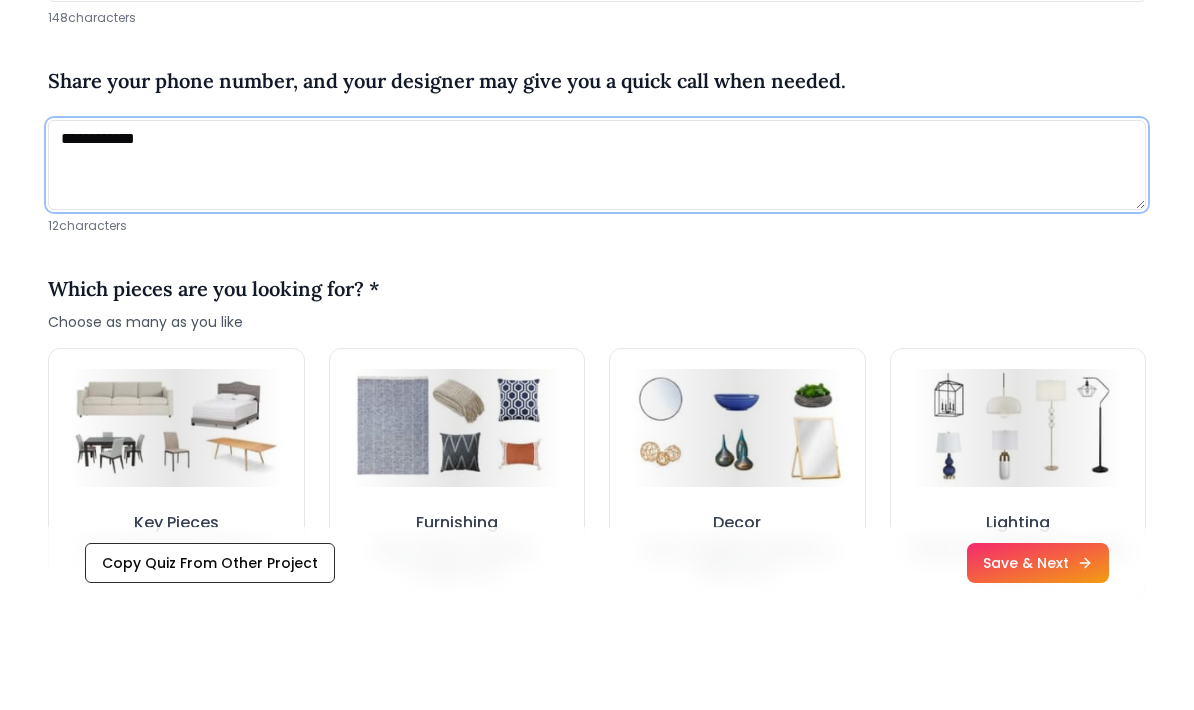 type on "**********" 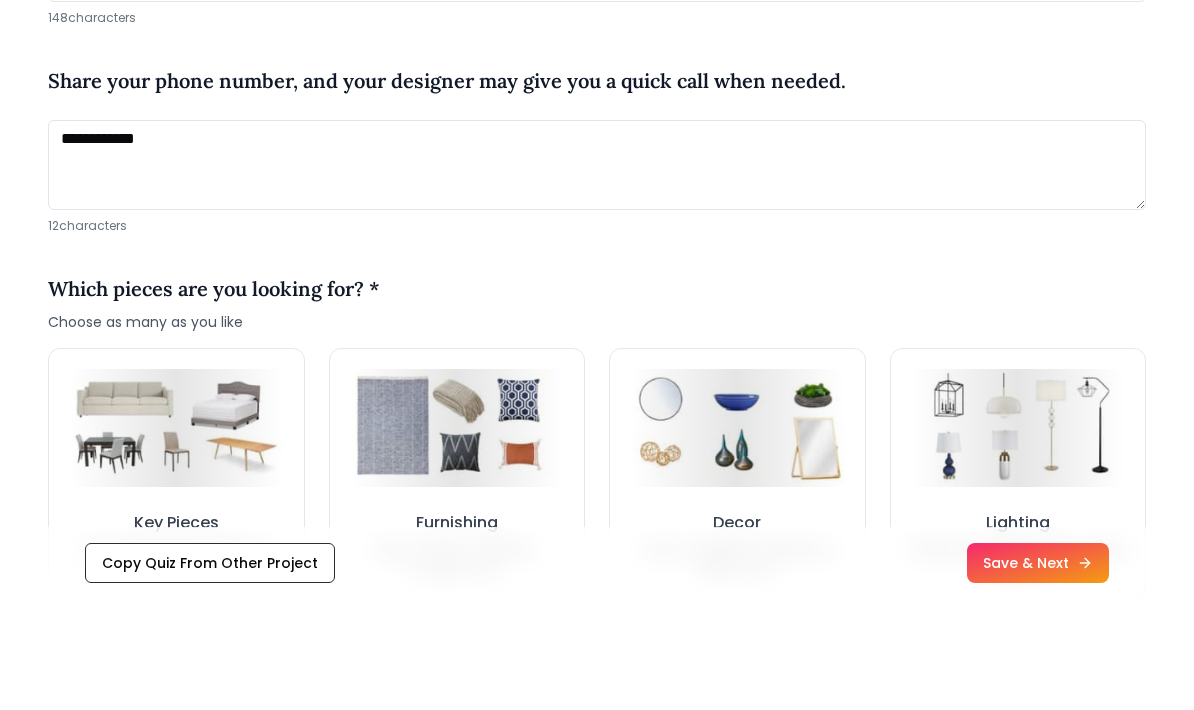 click at bounding box center [176, 539] 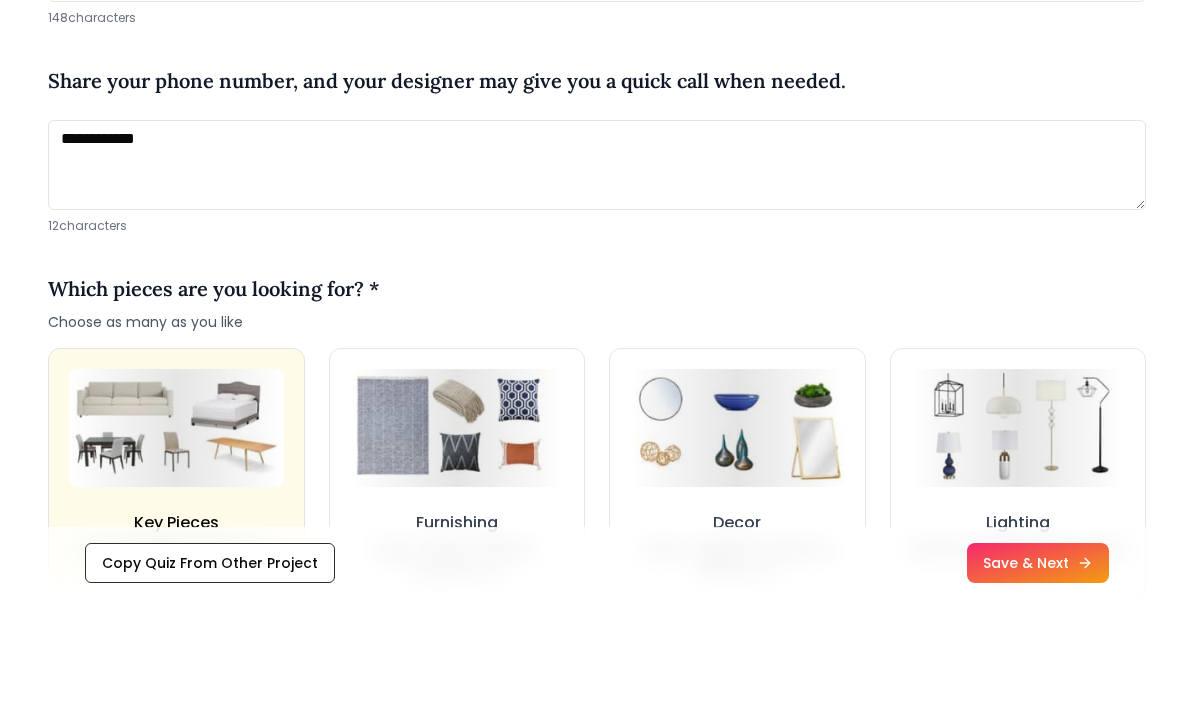 scroll, scrollTop: 1426, scrollLeft: 0, axis: vertical 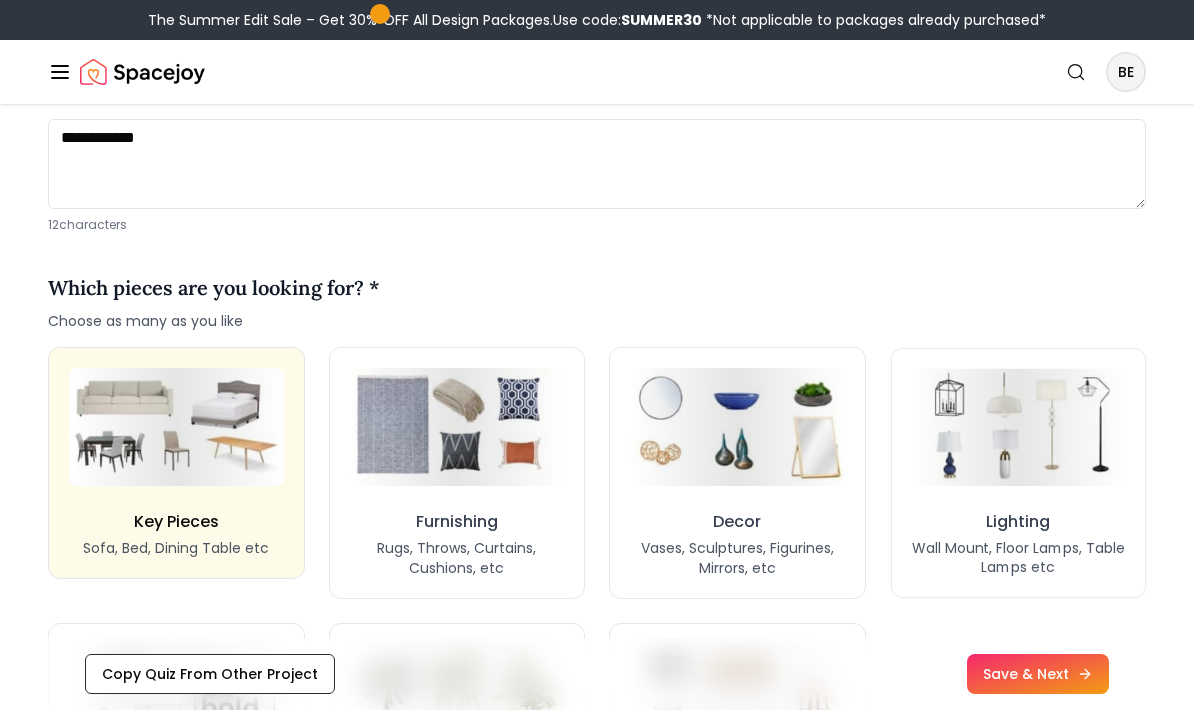 click at bounding box center (1017, 427) 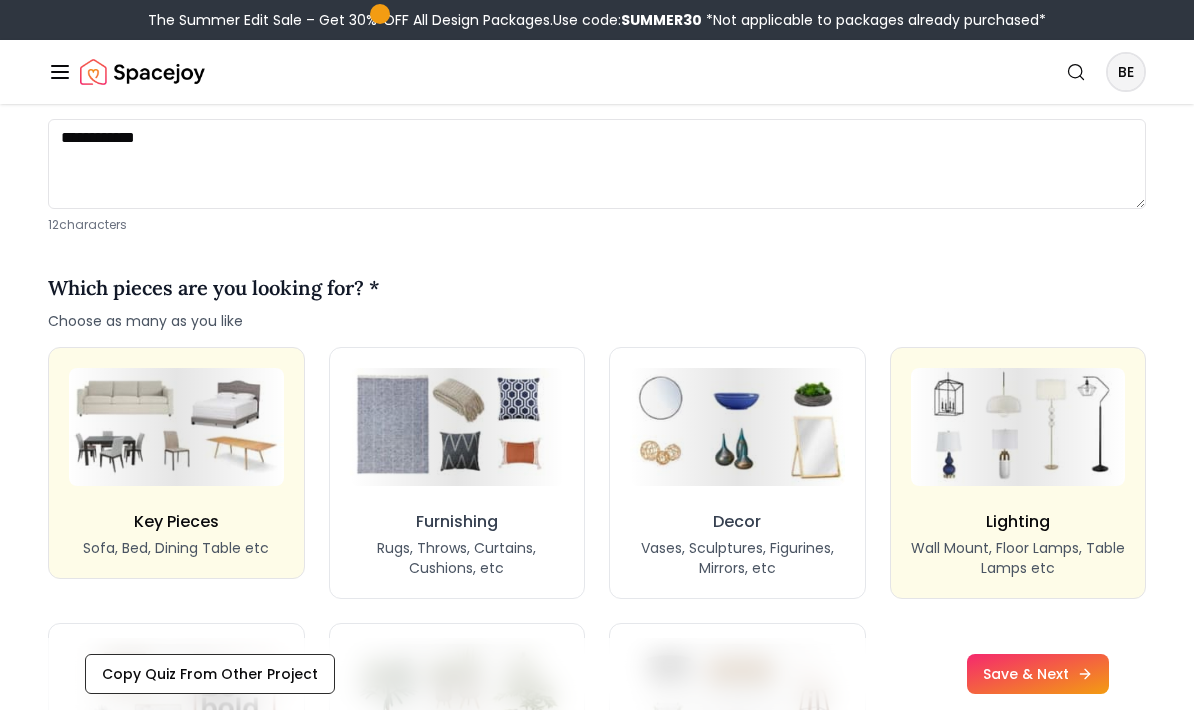 click at bounding box center [737, 427] 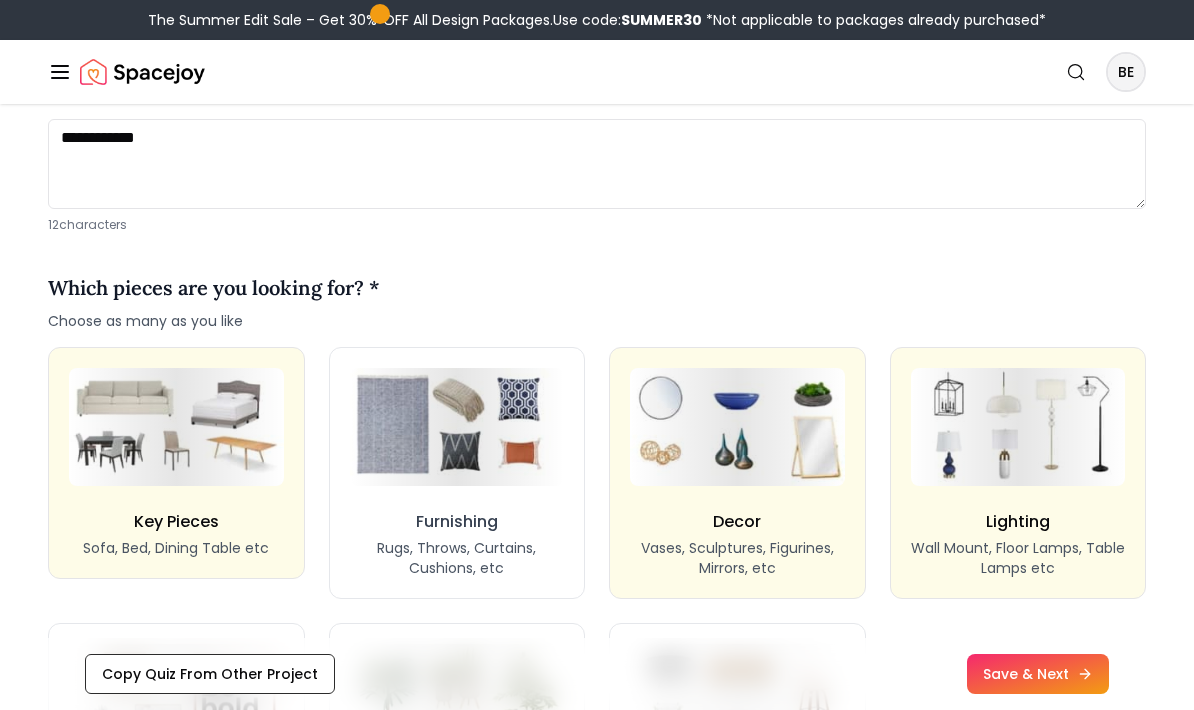click at bounding box center [457, 427] 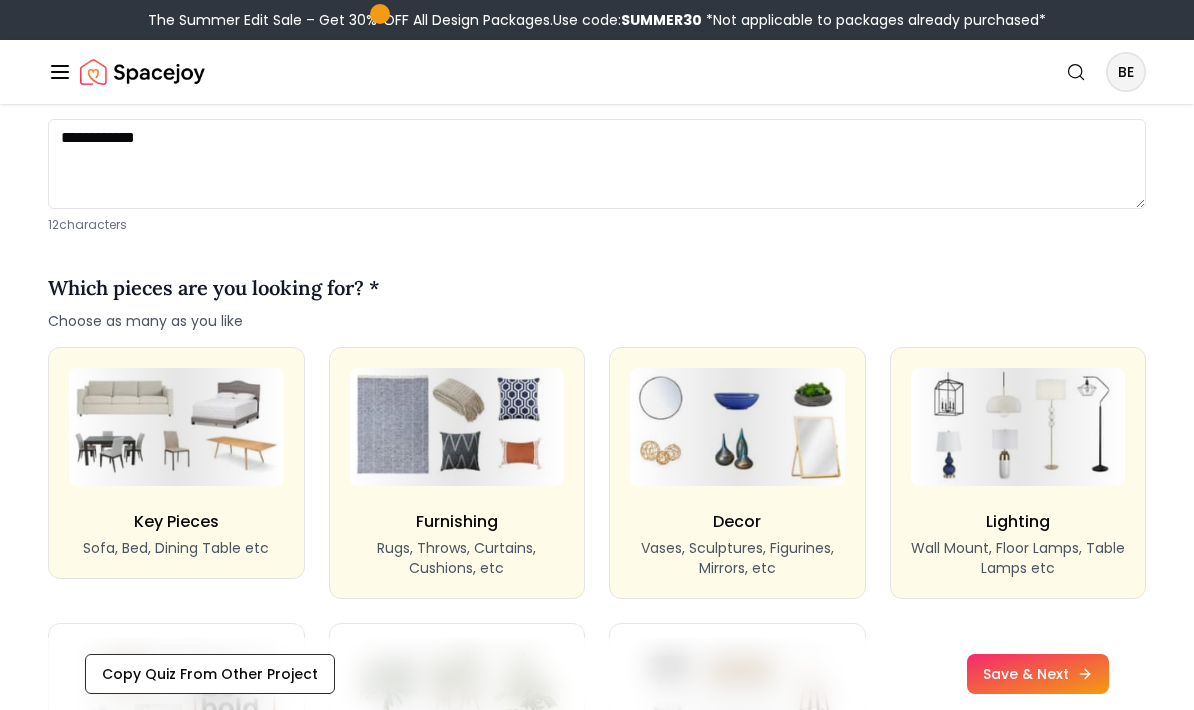 click on "Decor Vases, Sculptures, Figurines, Mirrors, etc" at bounding box center (737, 473) 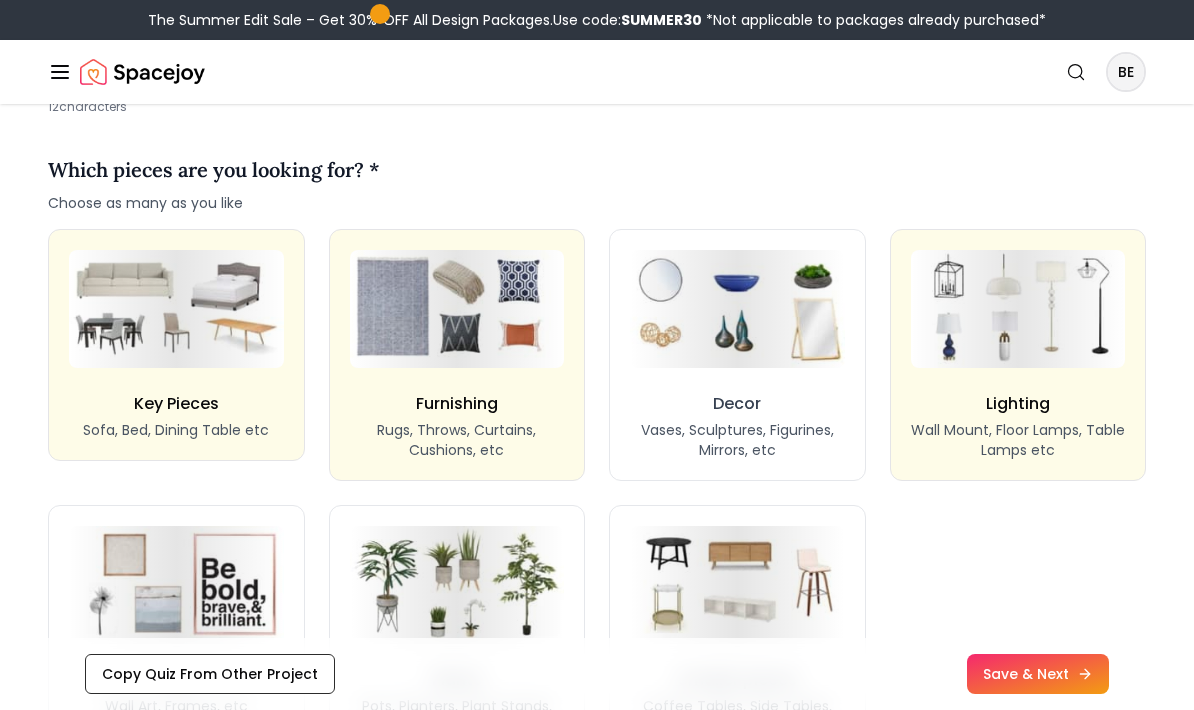 scroll, scrollTop: 1572, scrollLeft: 0, axis: vertical 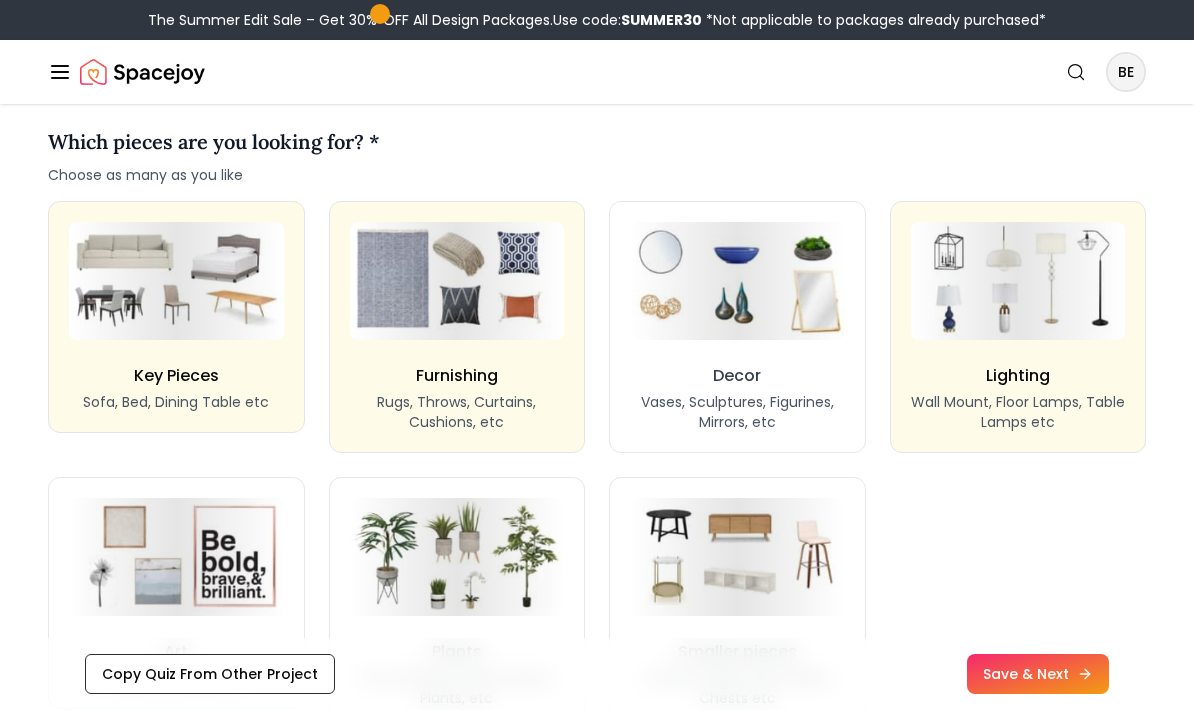 click at bounding box center [737, 557] 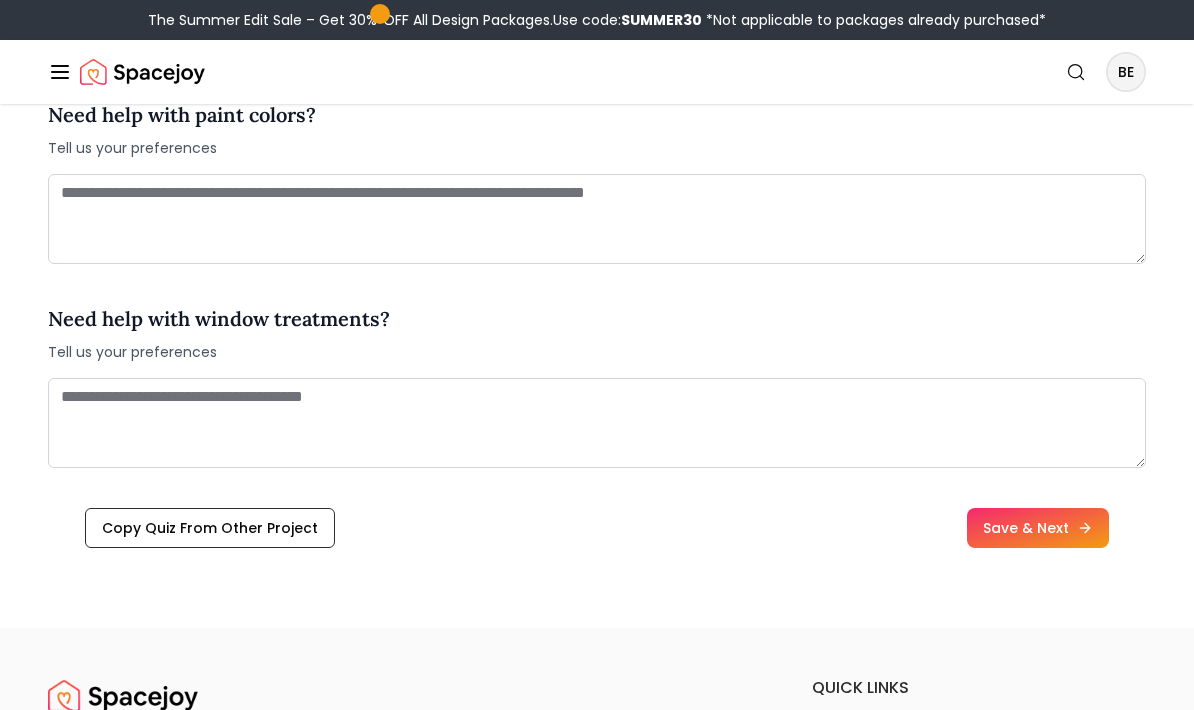 scroll, scrollTop: 2423, scrollLeft: 0, axis: vertical 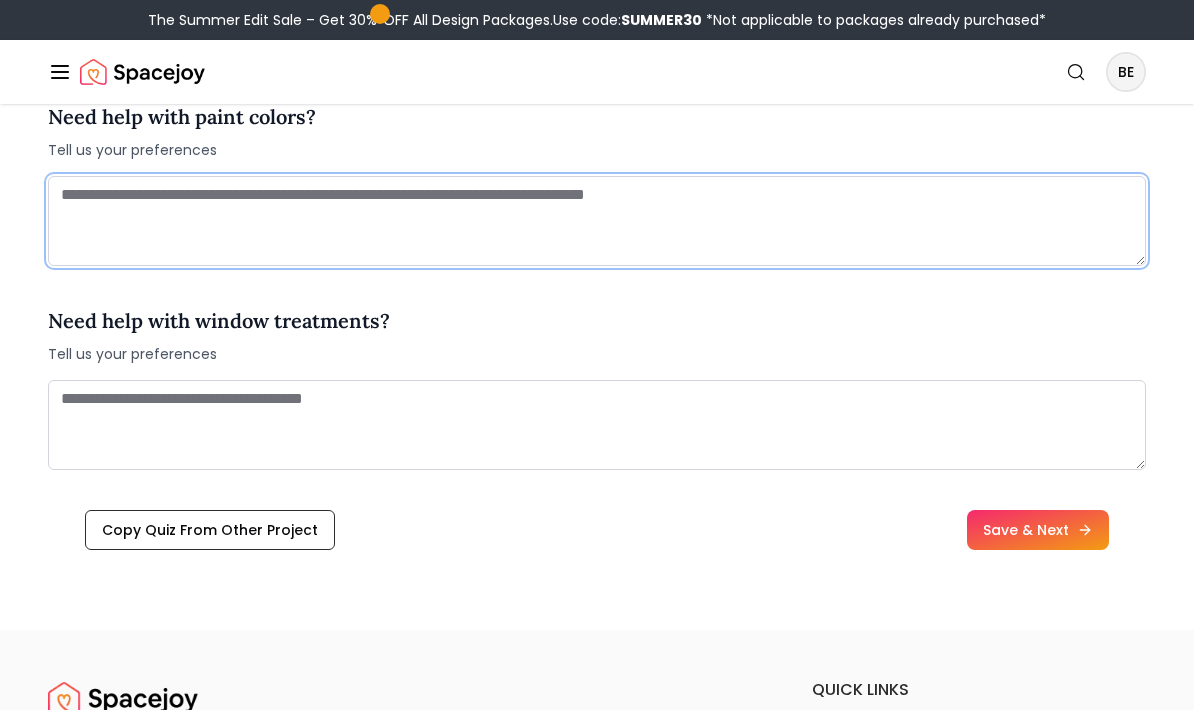 click at bounding box center [597, 221] 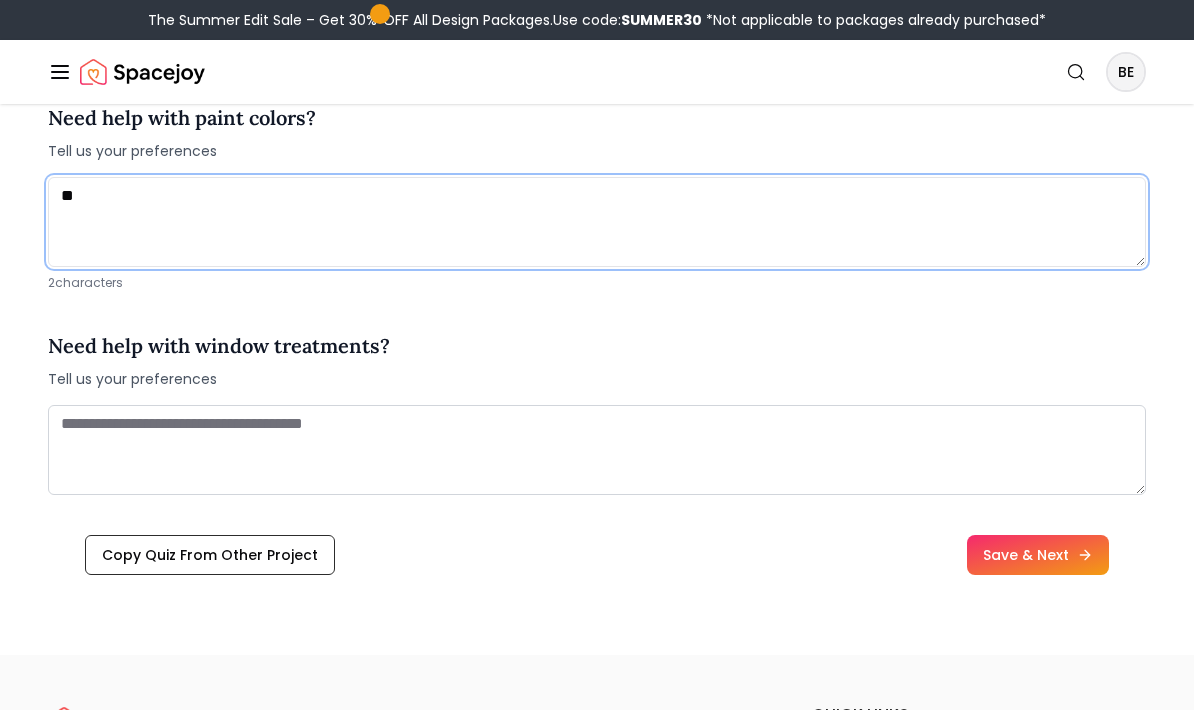 type on "*" 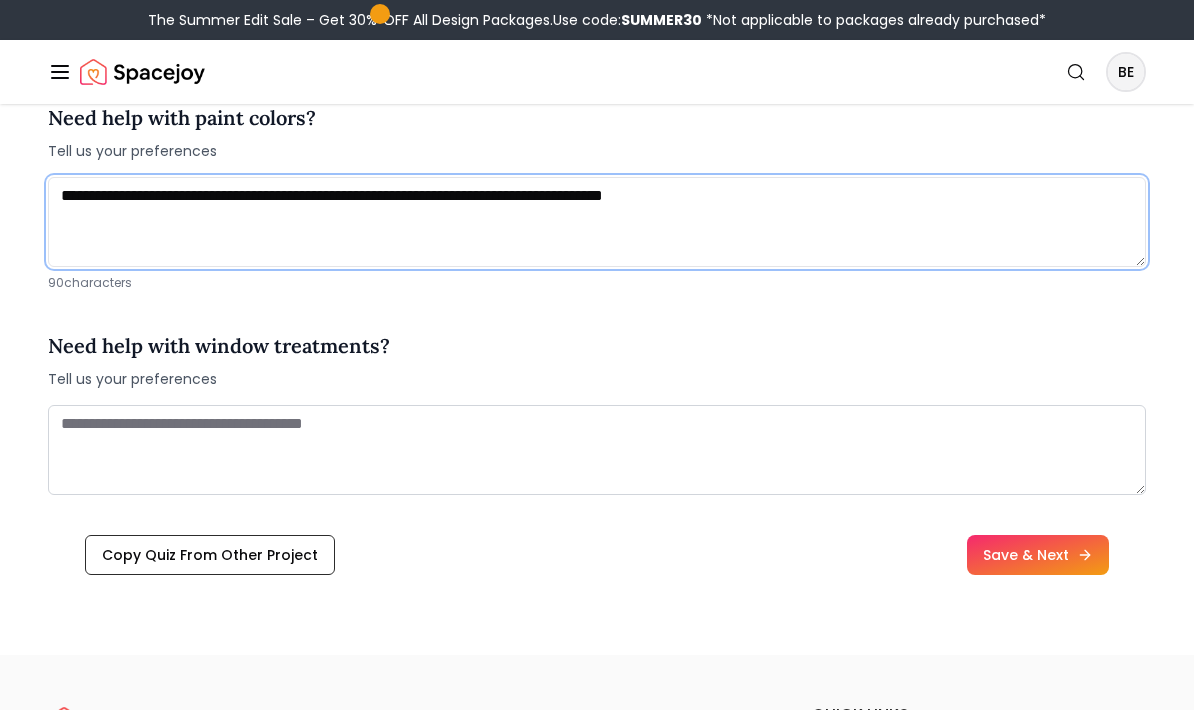 type on "**********" 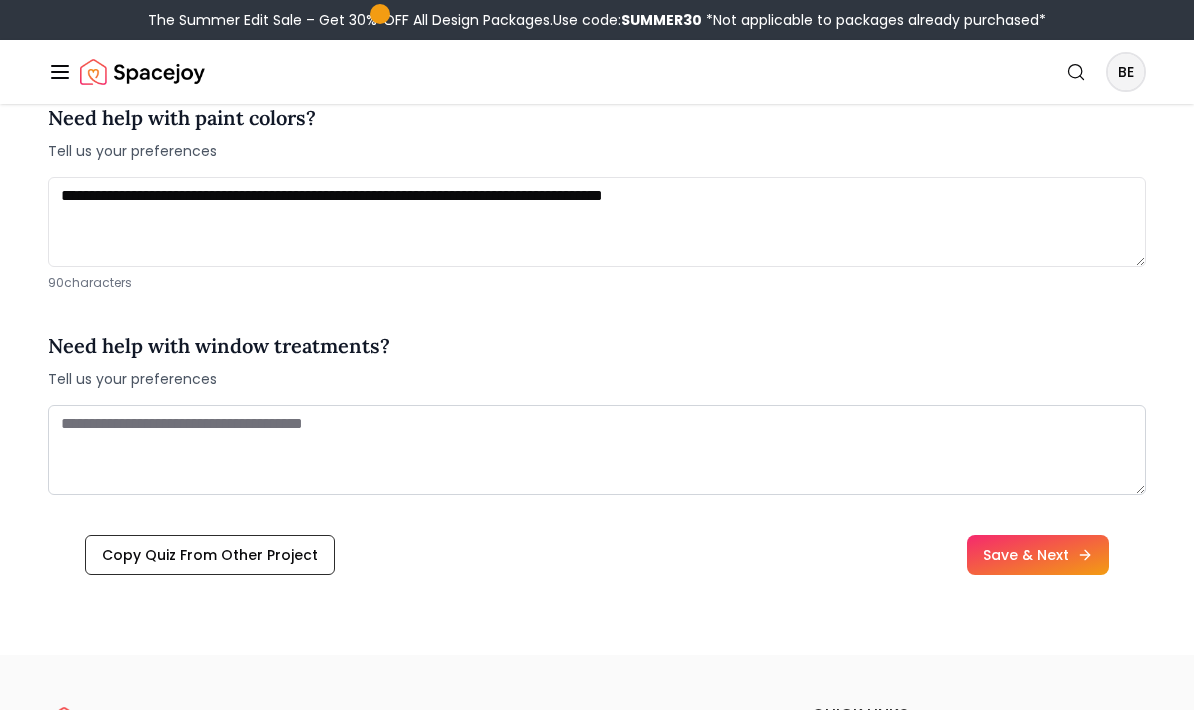 click at bounding box center [597, 450] 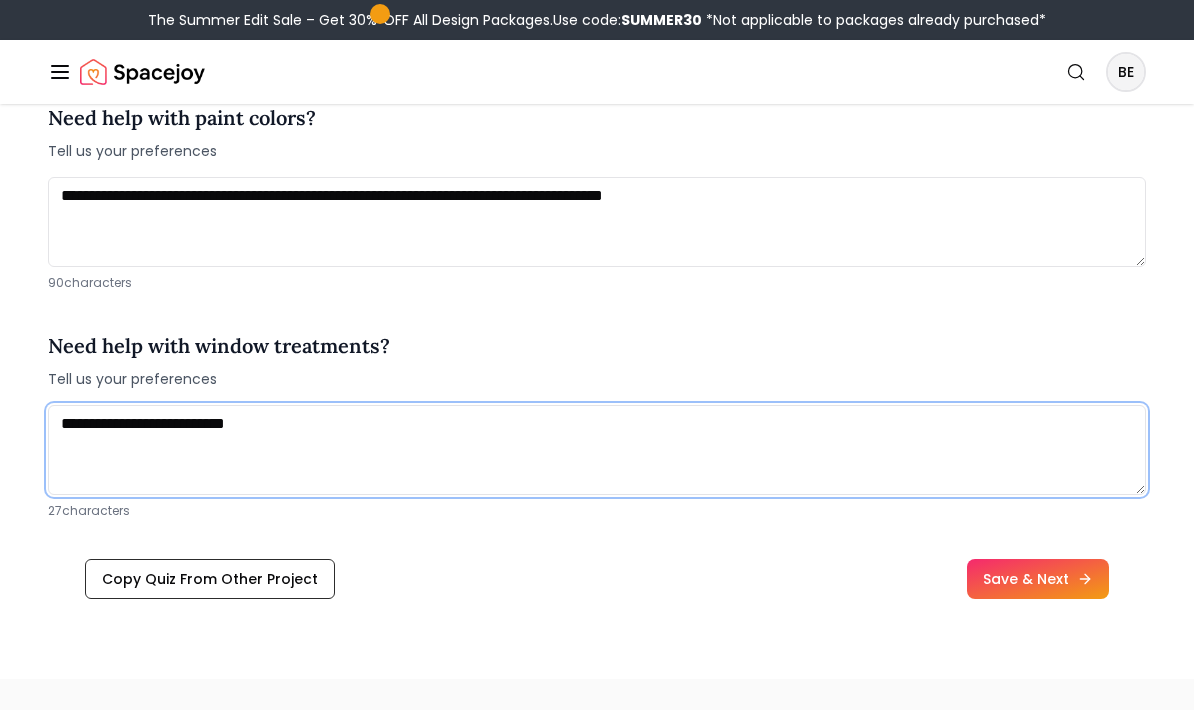 type on "**********" 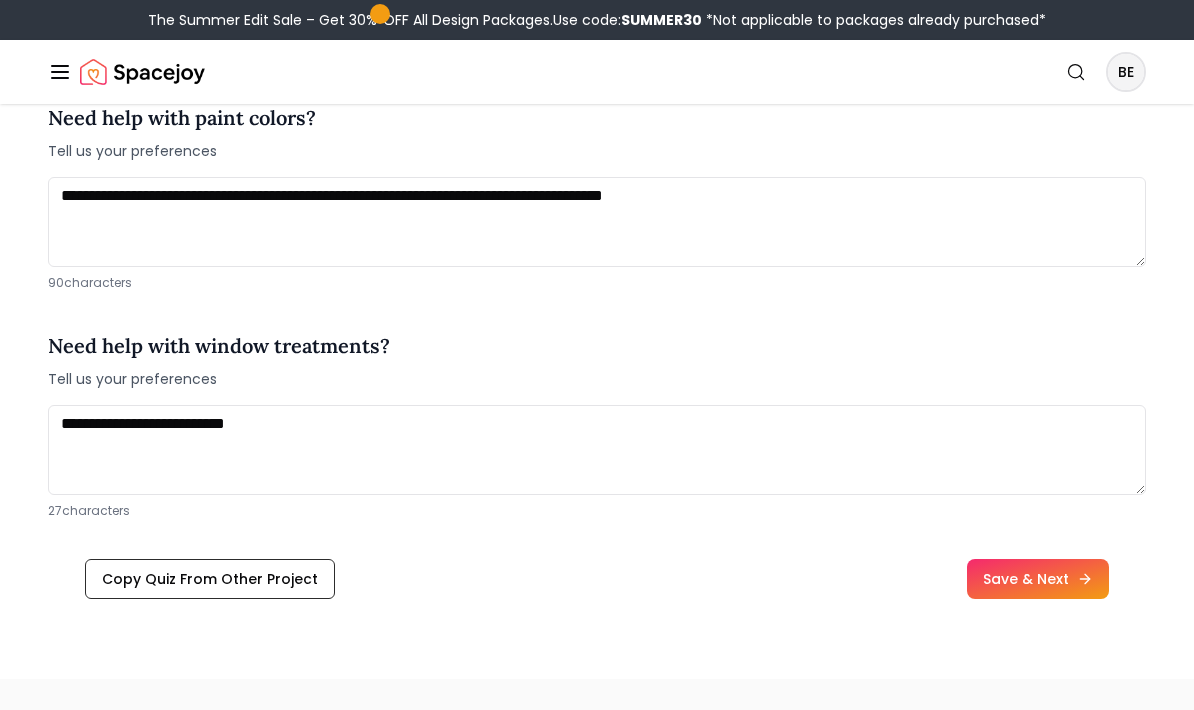 click on "Save & Next" at bounding box center [1038, 579] 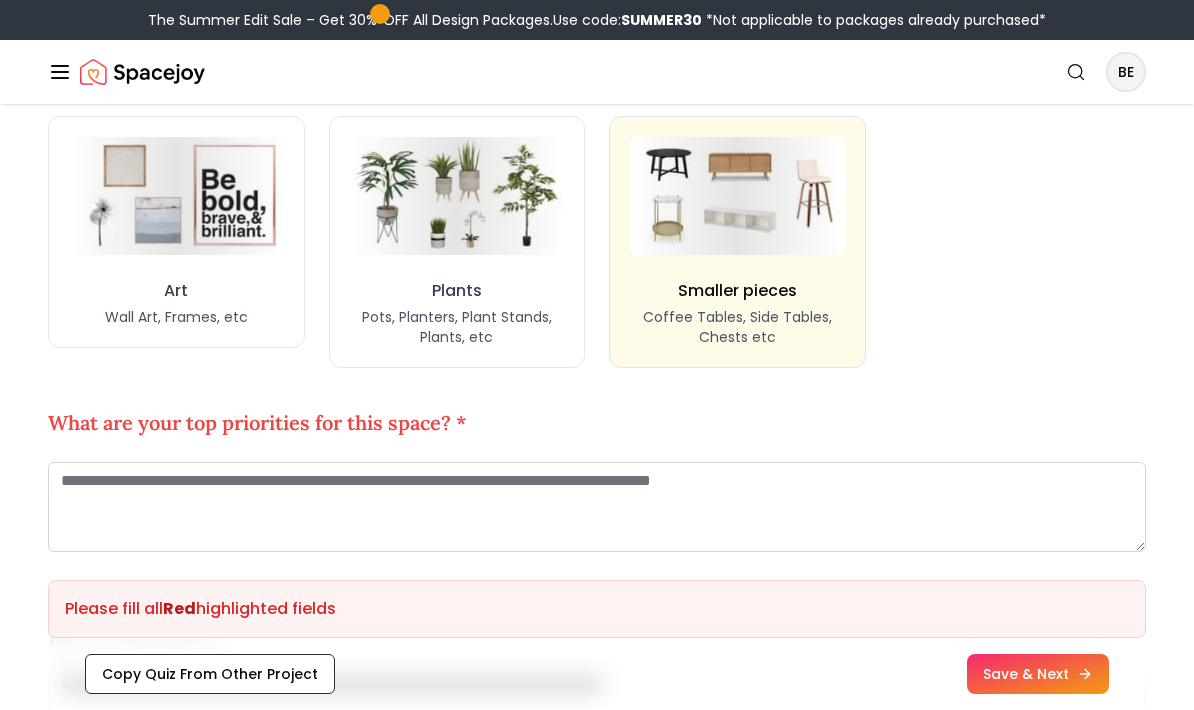 scroll, scrollTop: 1931, scrollLeft: 0, axis: vertical 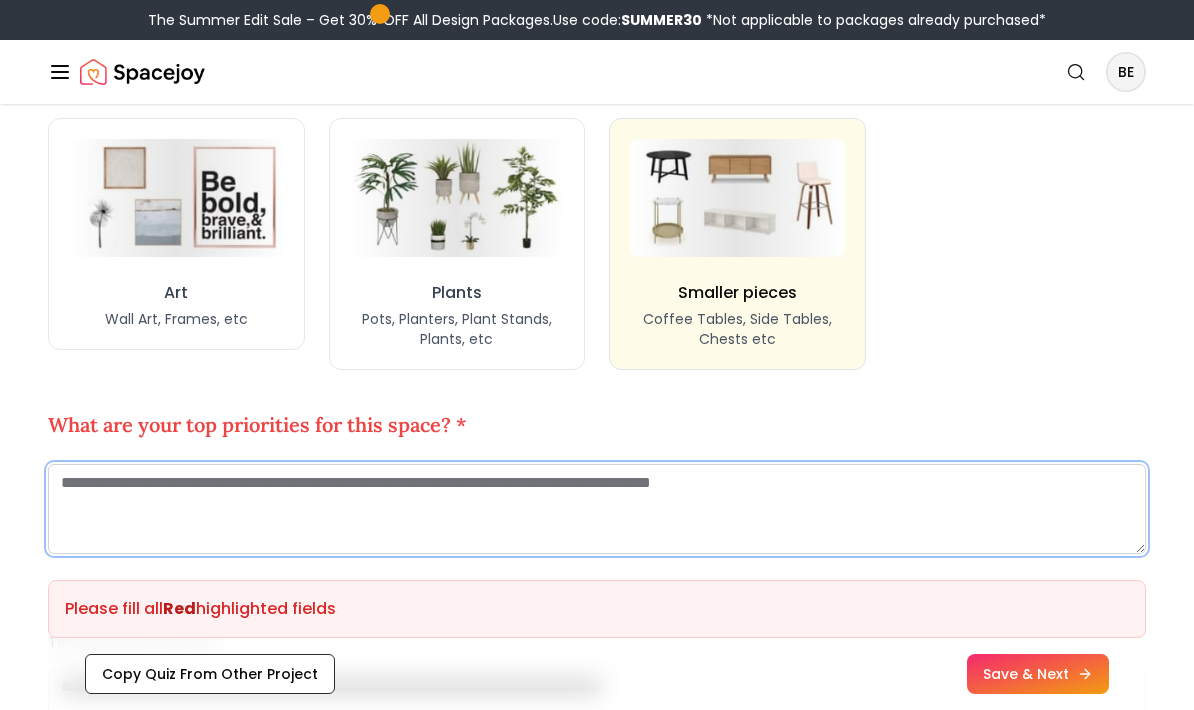 click at bounding box center (597, 509) 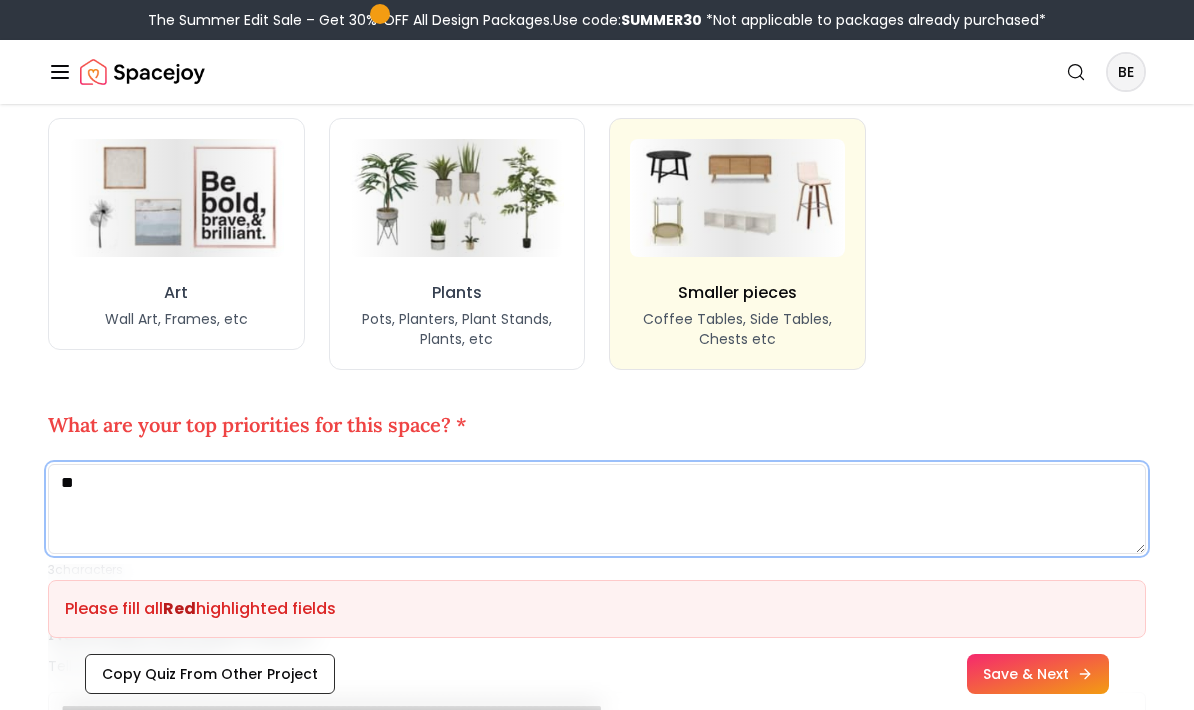 type on "*" 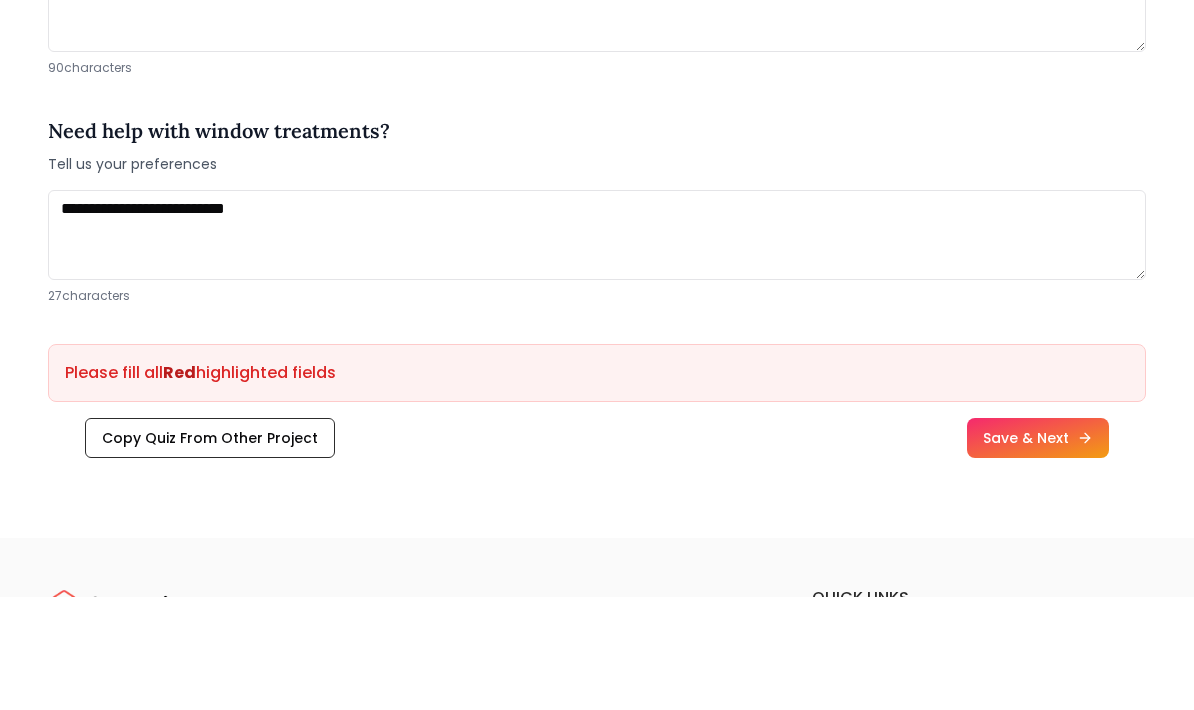 scroll, scrollTop: 2557, scrollLeft: 0, axis: vertical 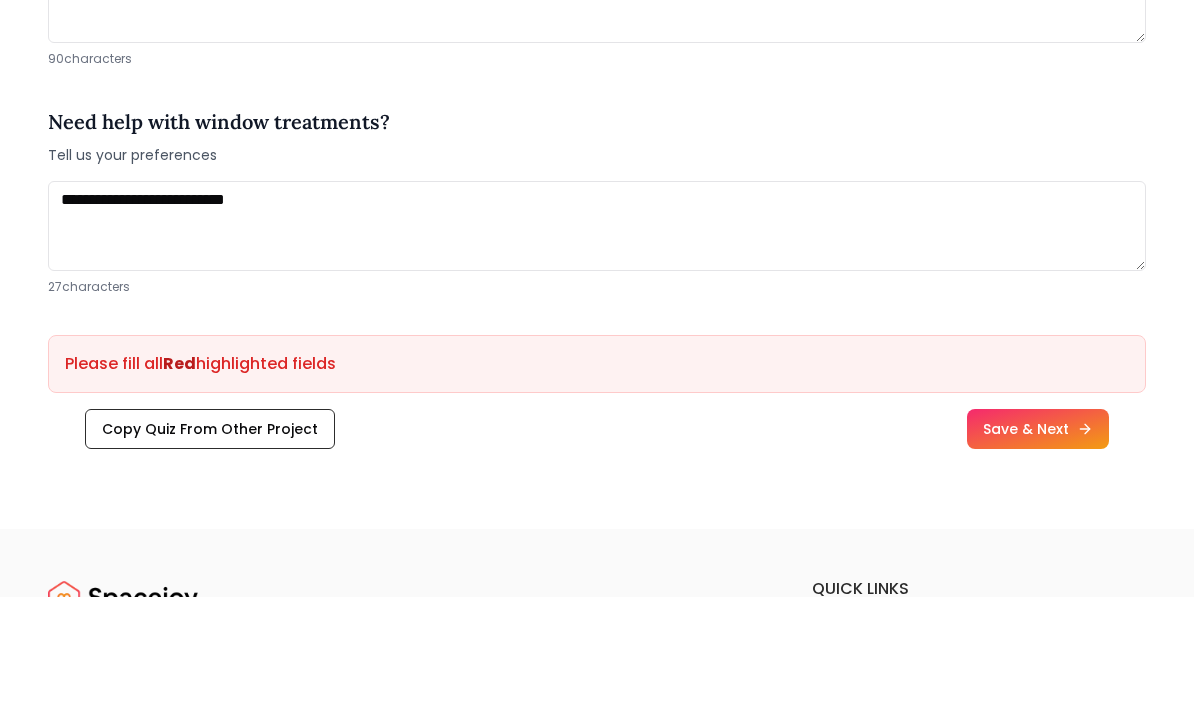 type on "**********" 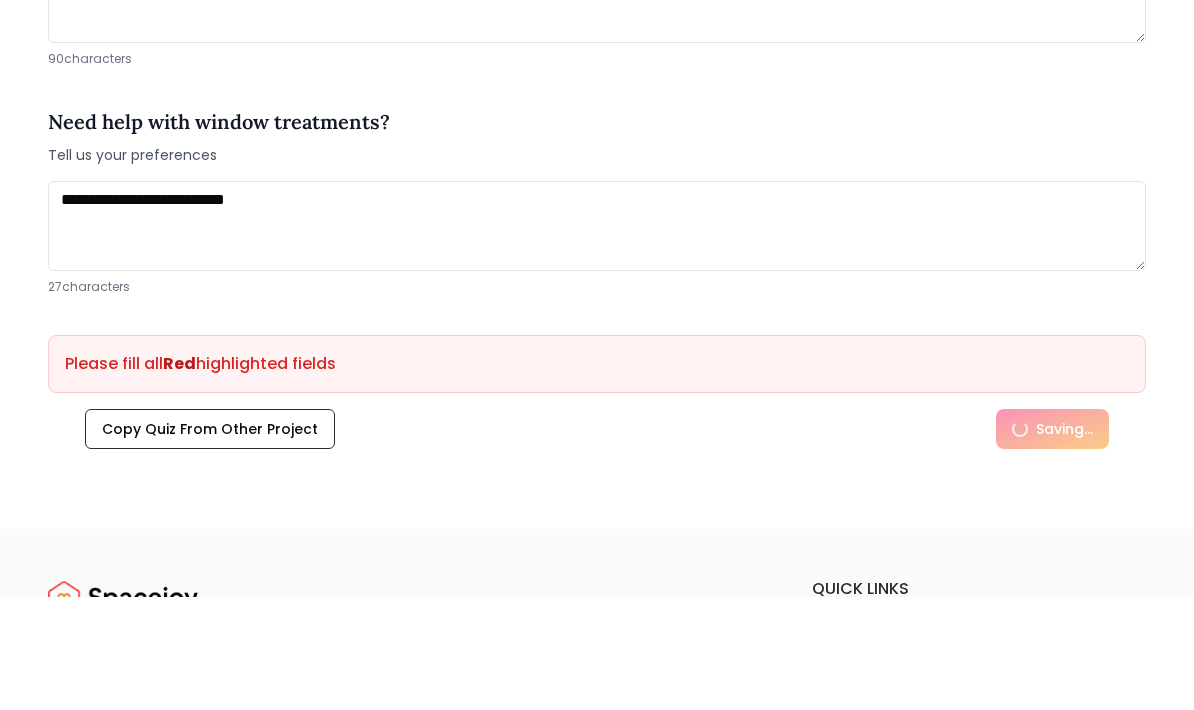scroll, scrollTop: 2670, scrollLeft: 0, axis: vertical 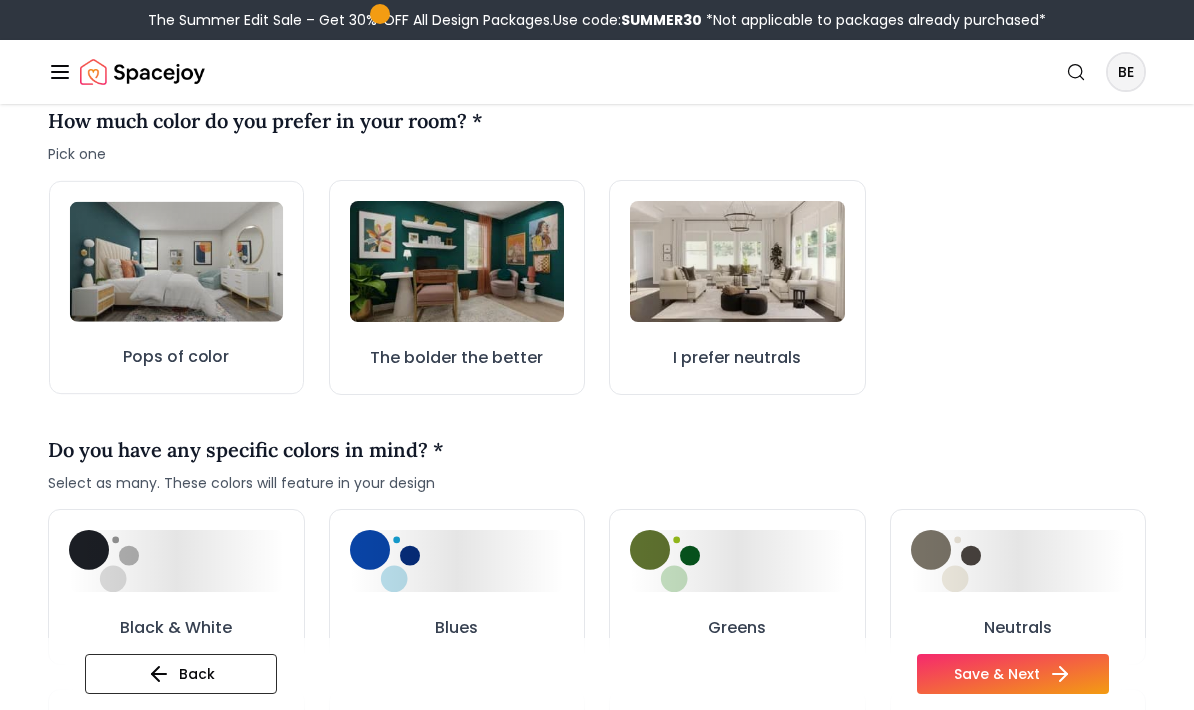 click at bounding box center [176, 262] 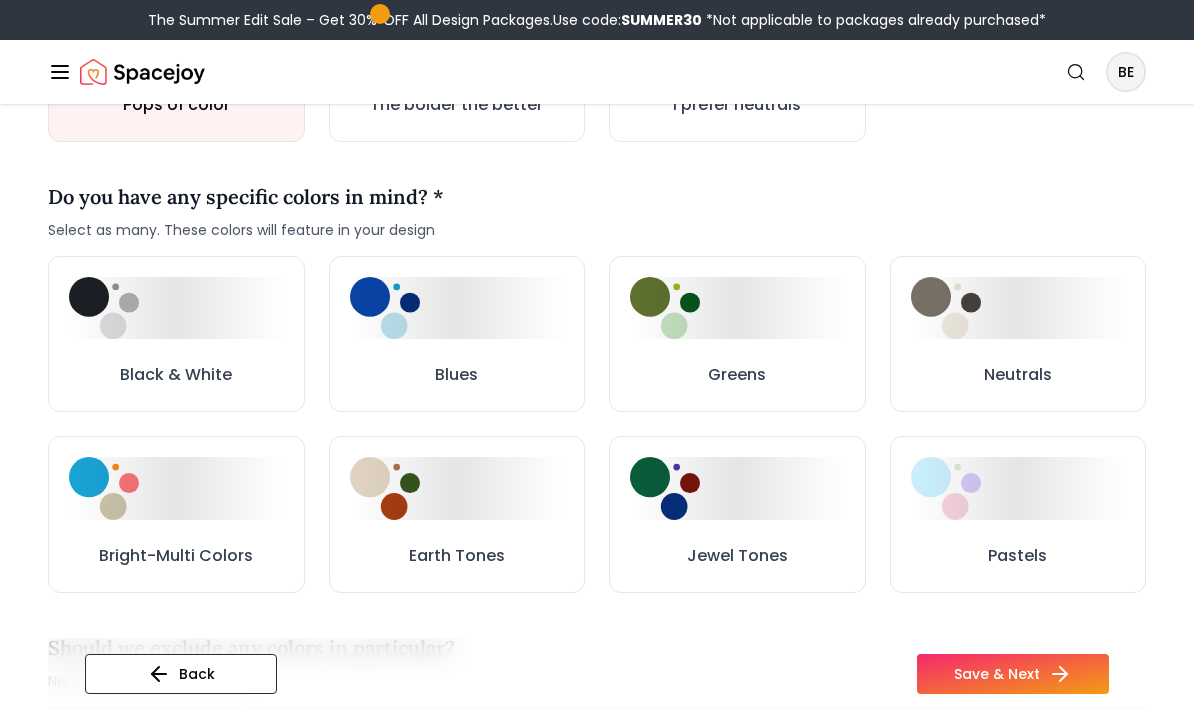 scroll, scrollTop: 920, scrollLeft: 0, axis: vertical 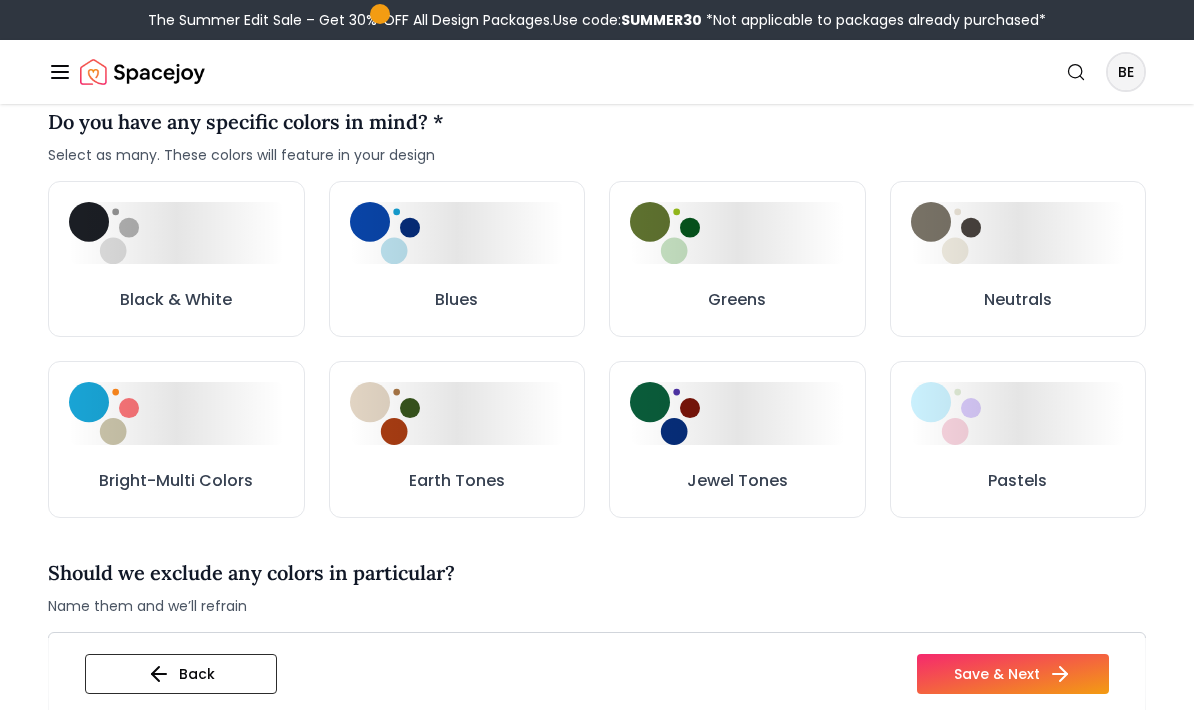 click on "Earth Tones" at bounding box center (457, 440) 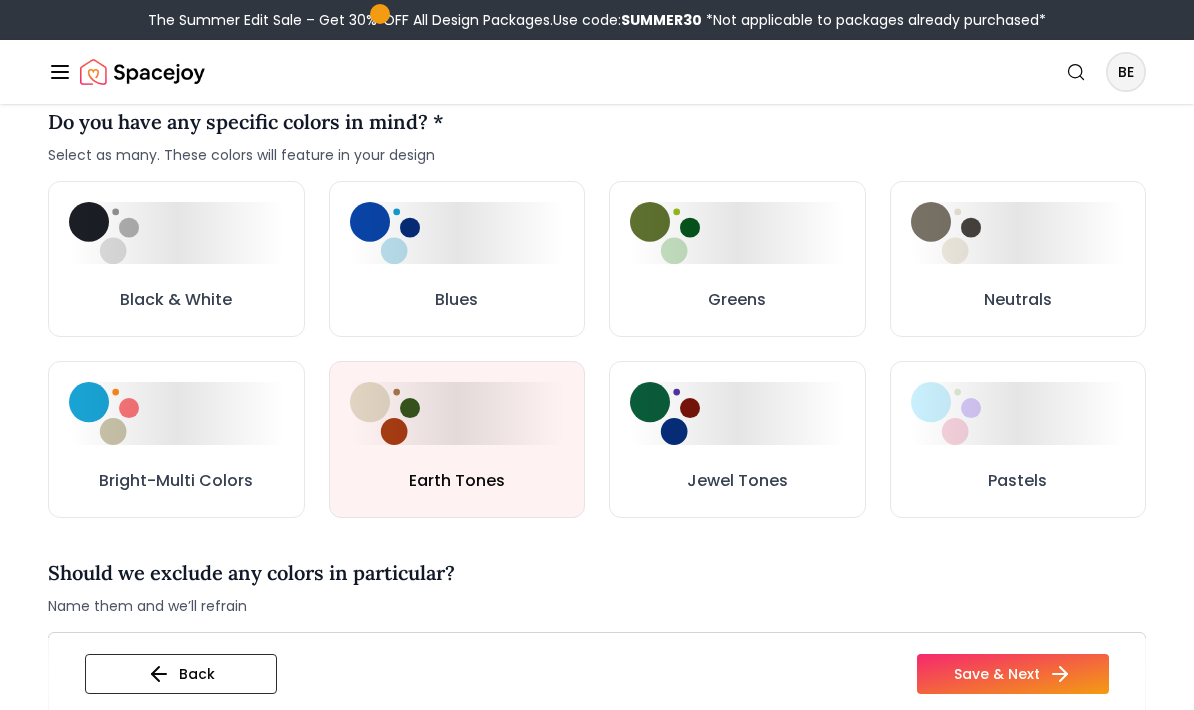 click on "Bright-Multi Colors" at bounding box center [176, 481] 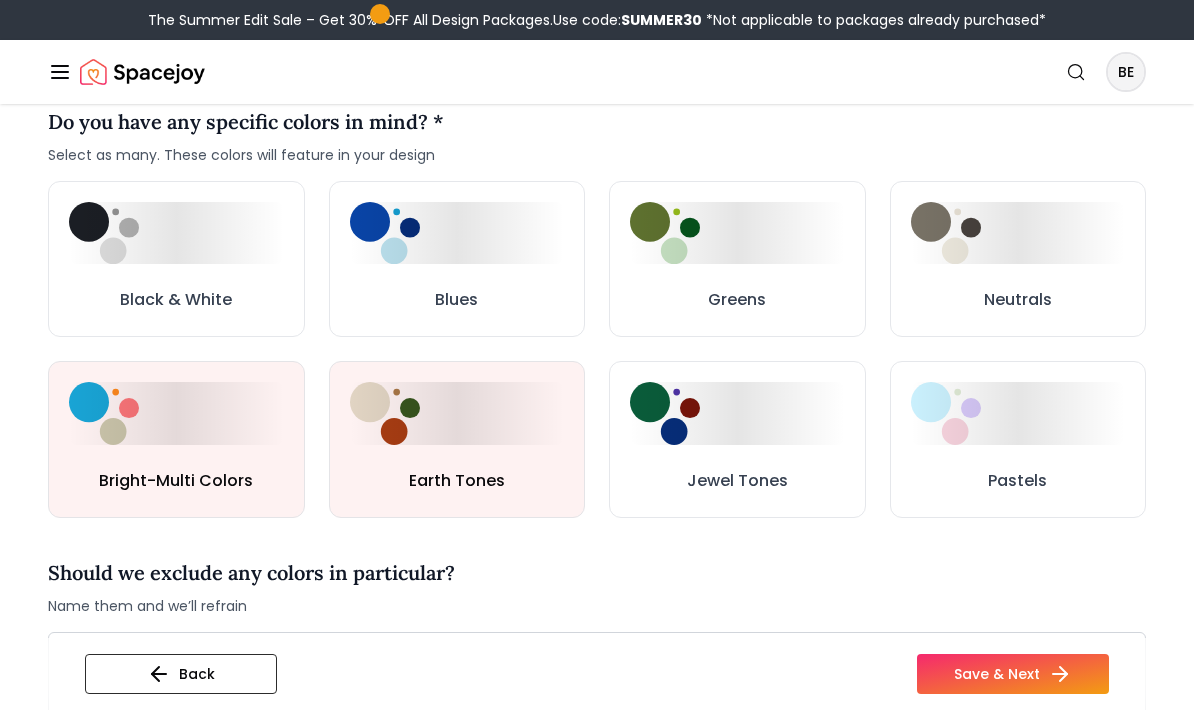 click on "Blues" at bounding box center [457, 259] 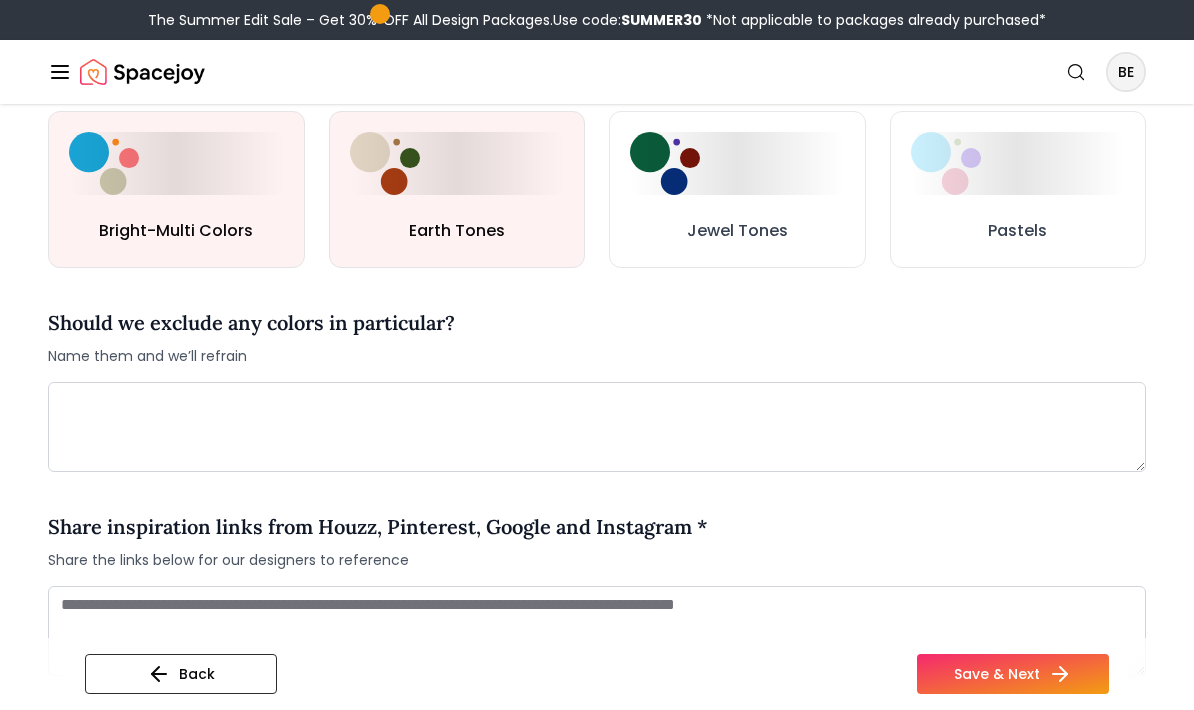 scroll, scrollTop: 1217, scrollLeft: 0, axis: vertical 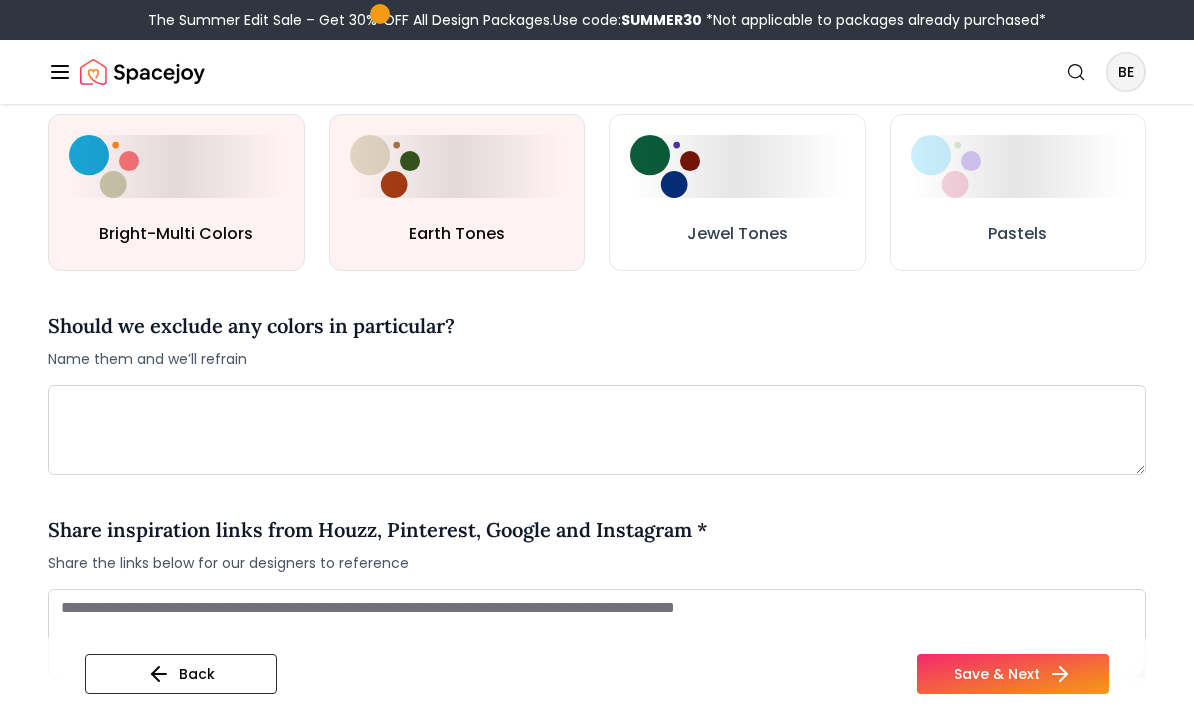 click on "Jewel Tones" at bounding box center (737, 192) 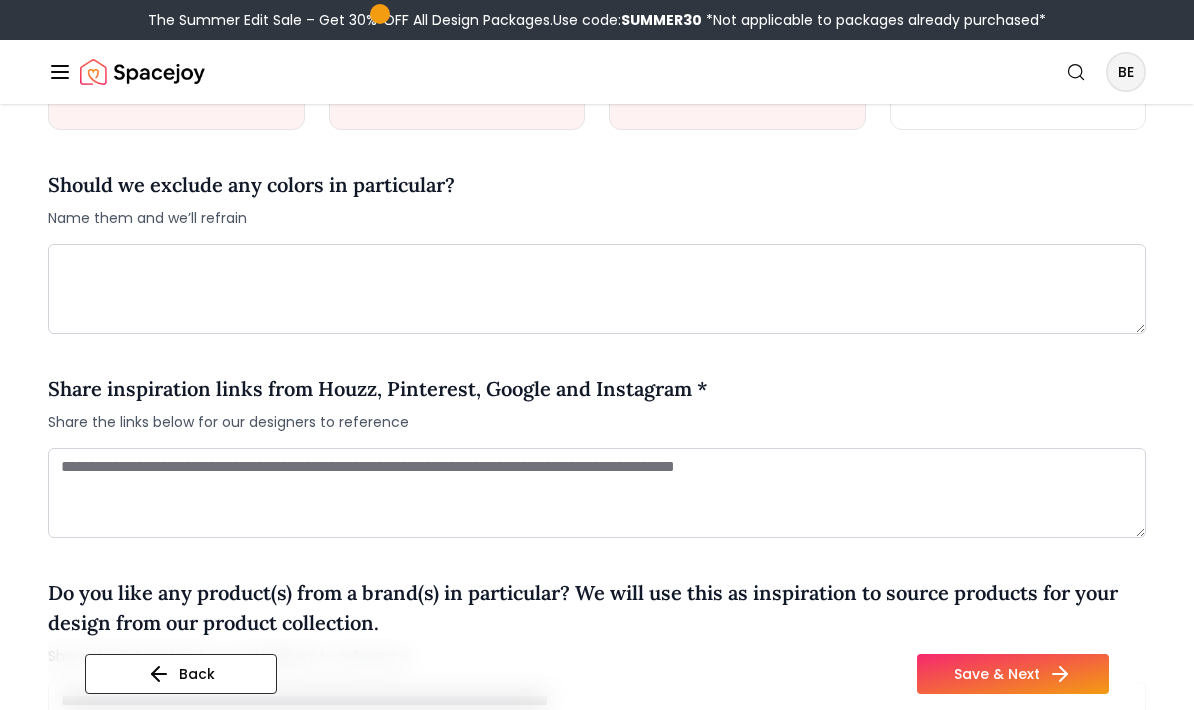 scroll, scrollTop: 1359, scrollLeft: 0, axis: vertical 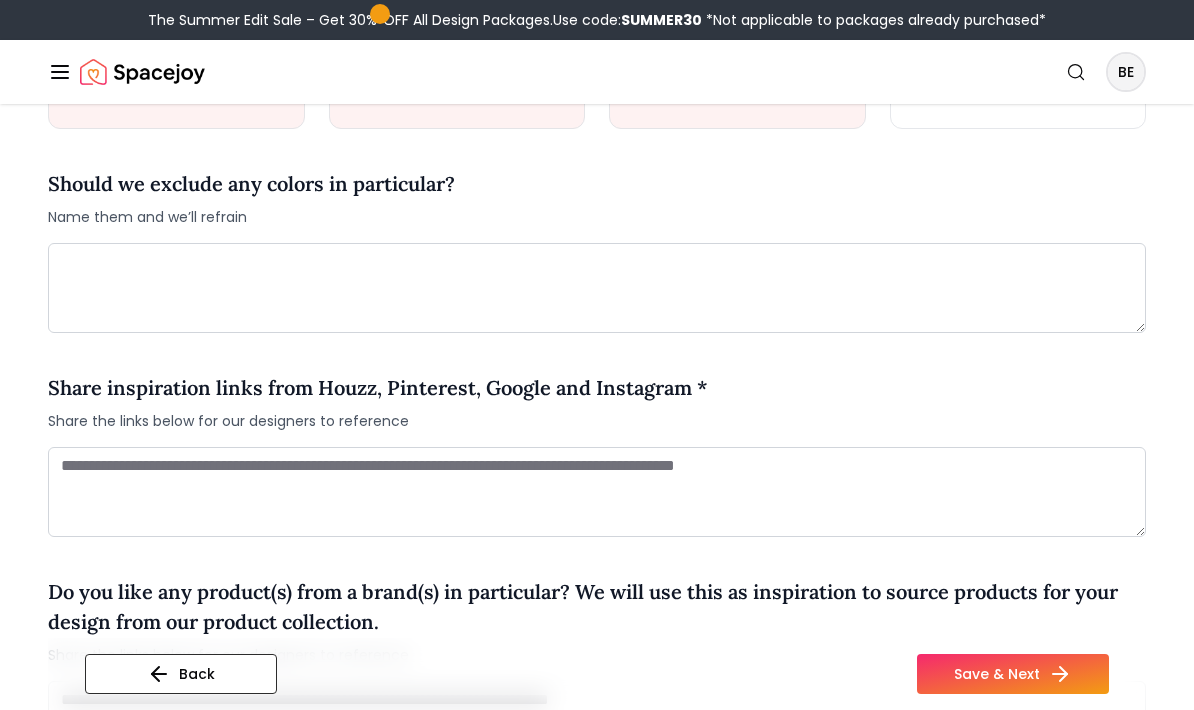 type 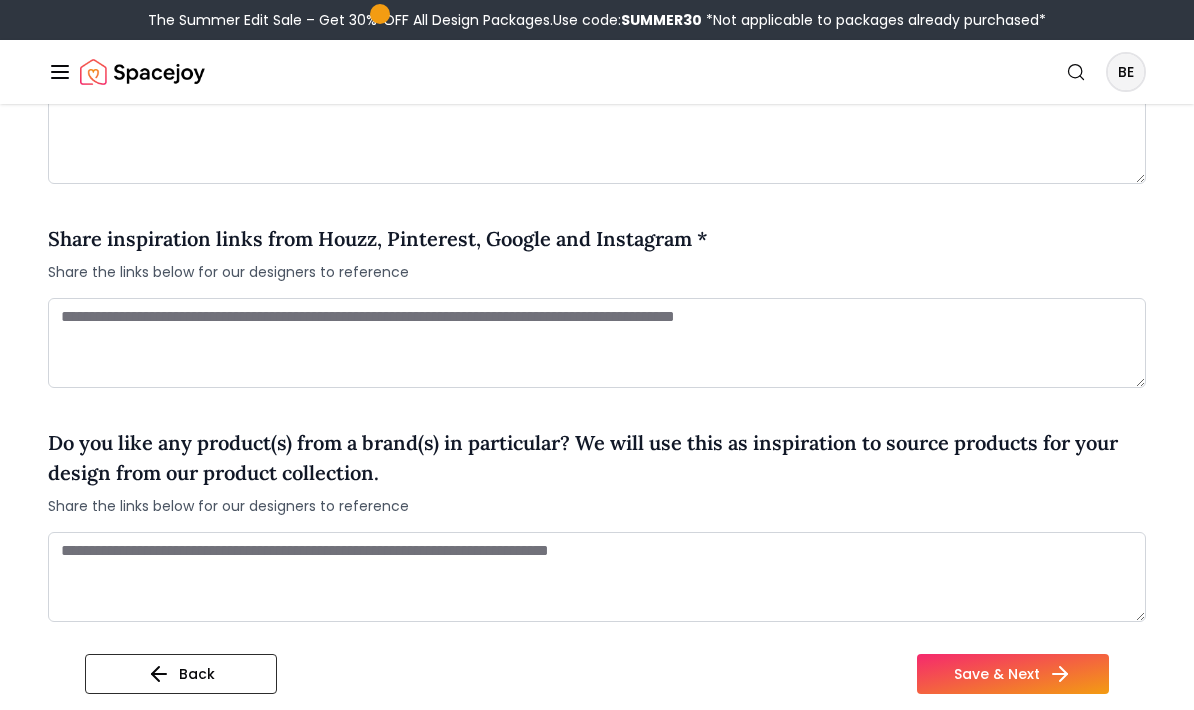 scroll, scrollTop: 1508, scrollLeft: 0, axis: vertical 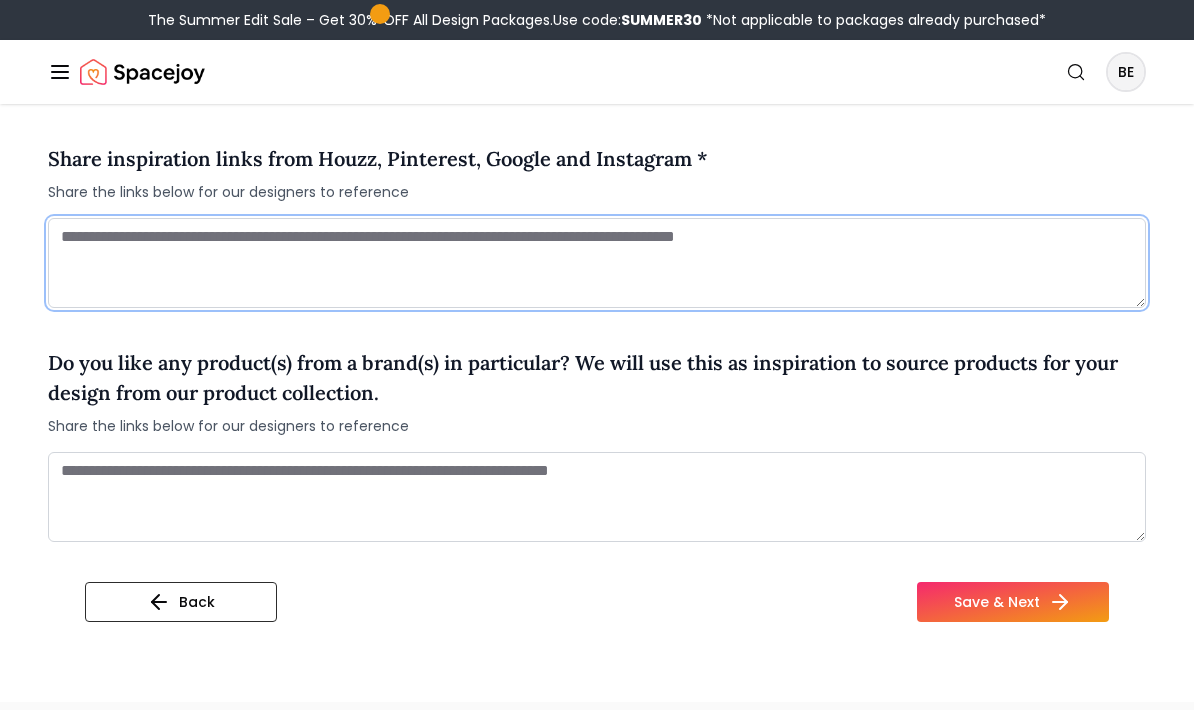 click at bounding box center [597, 263] 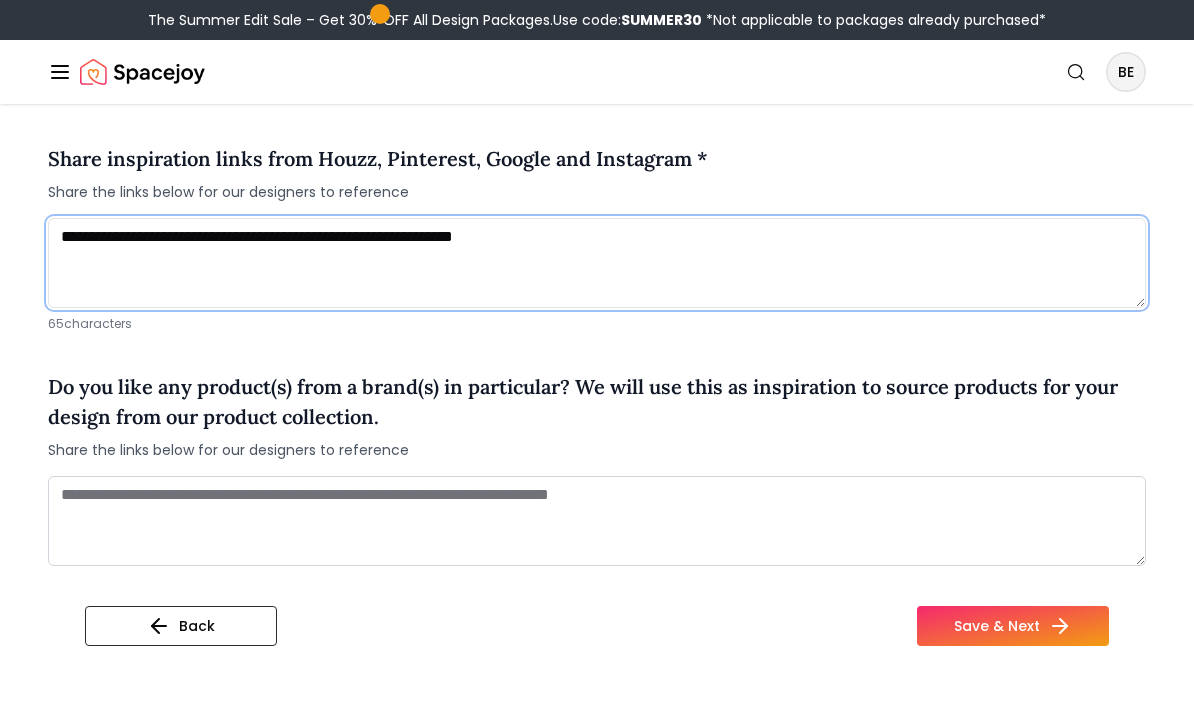 type on "**********" 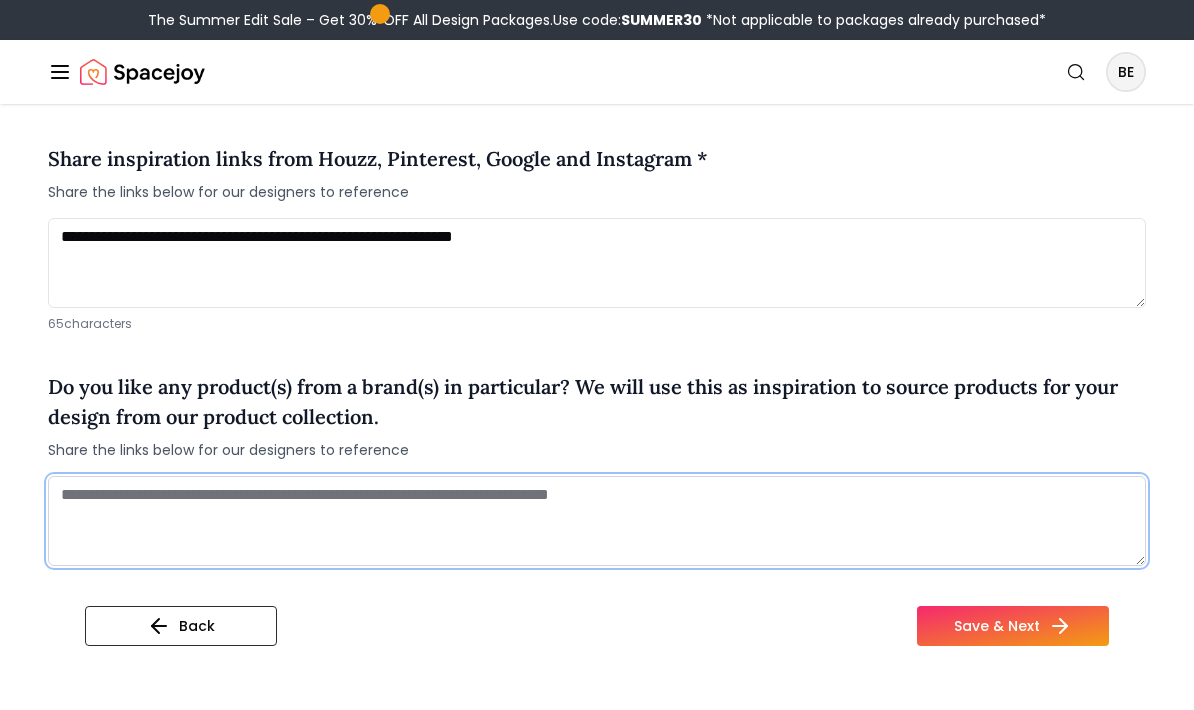 click at bounding box center [597, 521] 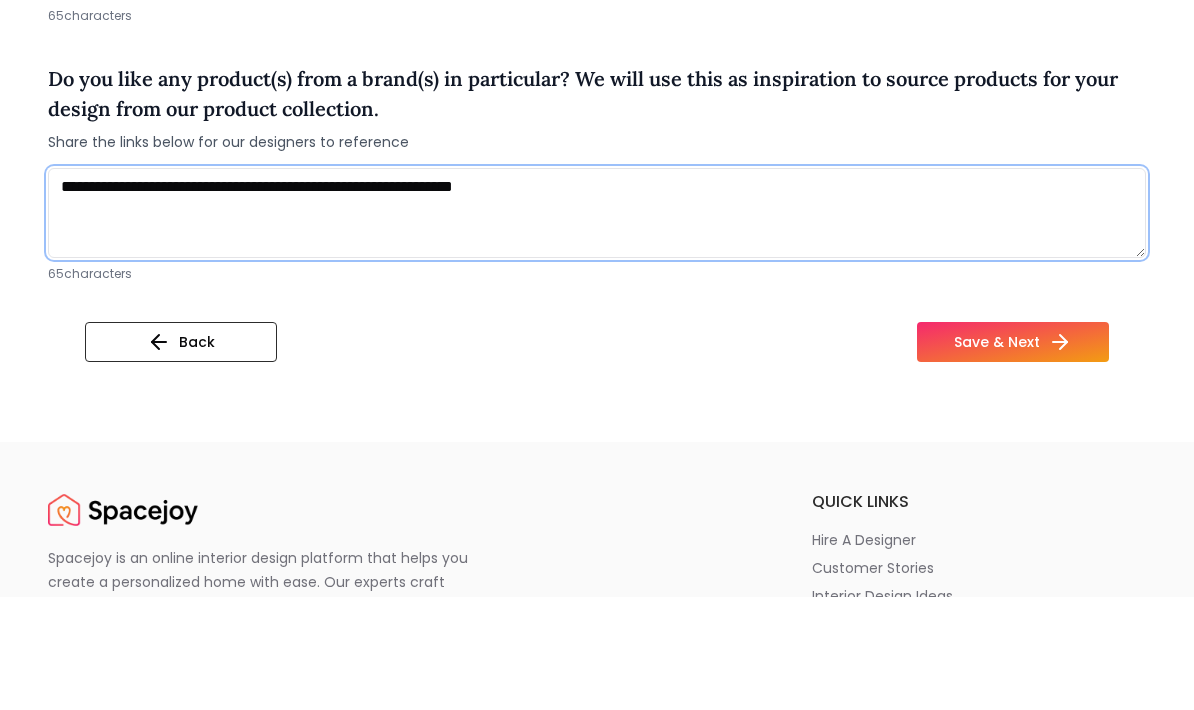 scroll, scrollTop: 1787, scrollLeft: 0, axis: vertical 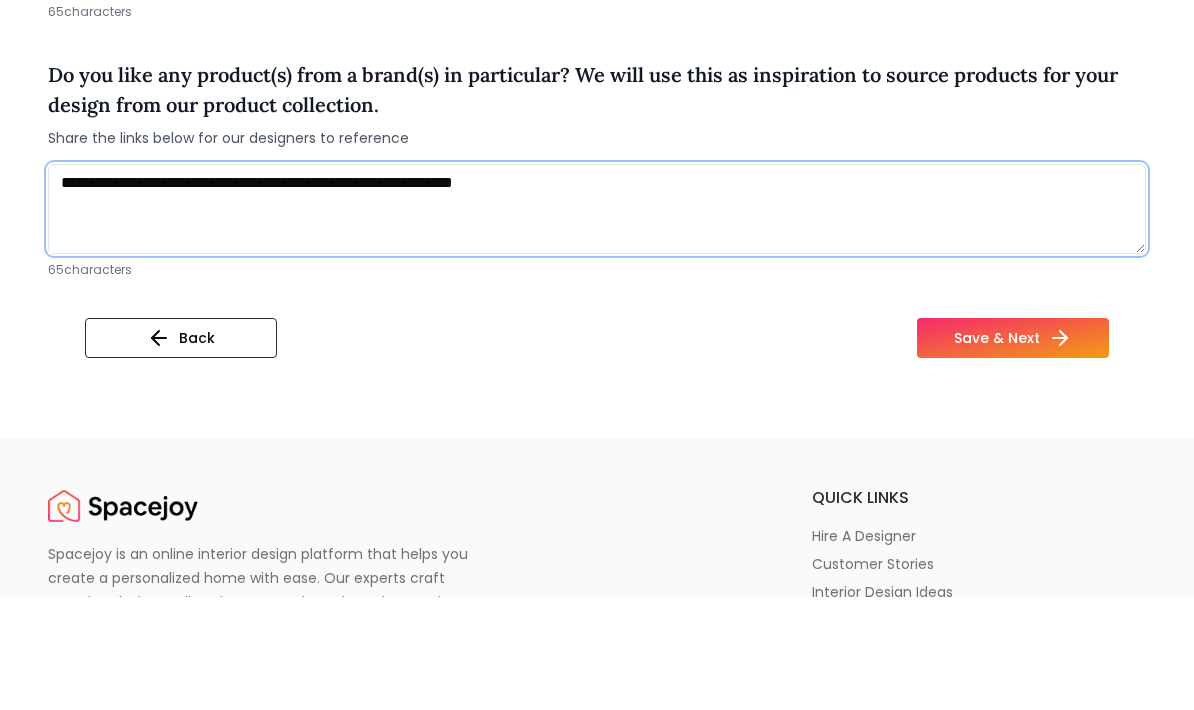 type on "**********" 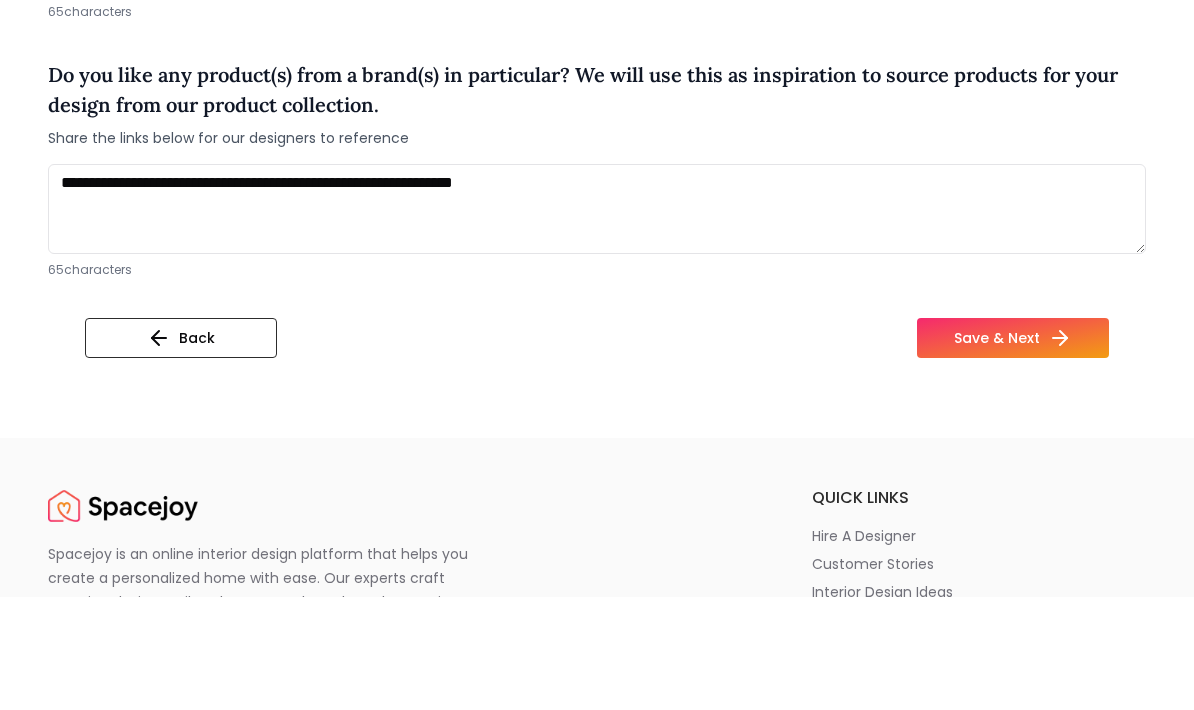 click on "Save & Next" at bounding box center (1013, 451) 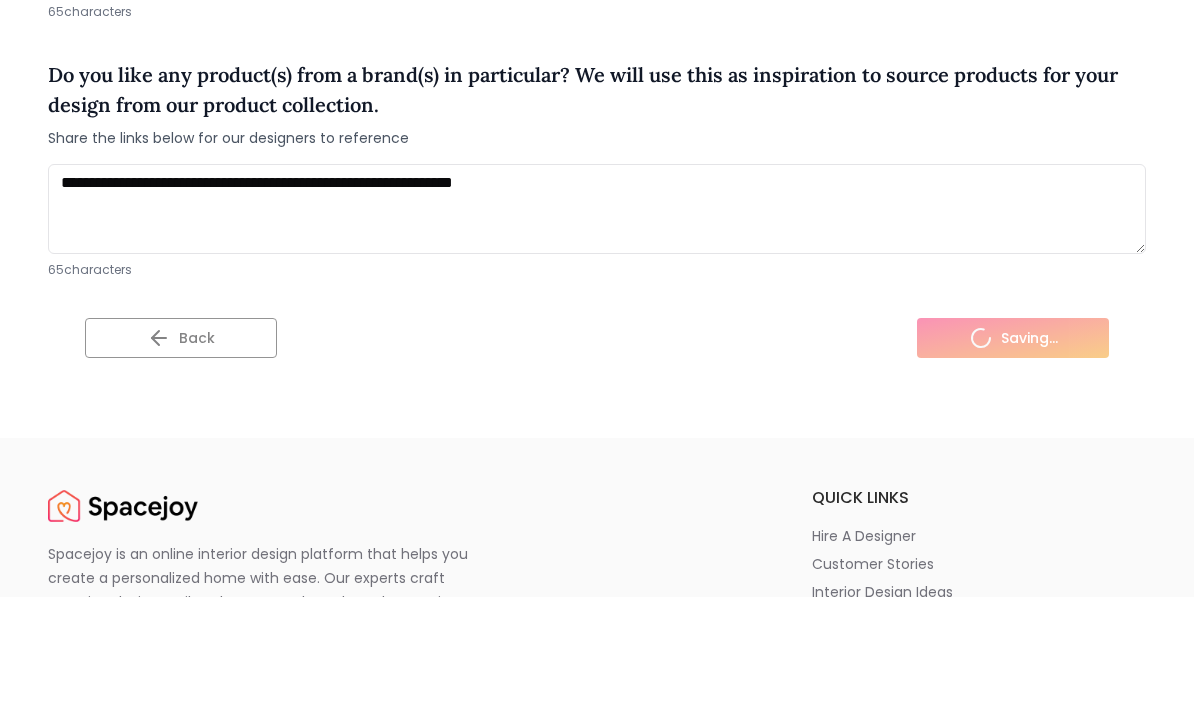 scroll, scrollTop: 1901, scrollLeft: 0, axis: vertical 